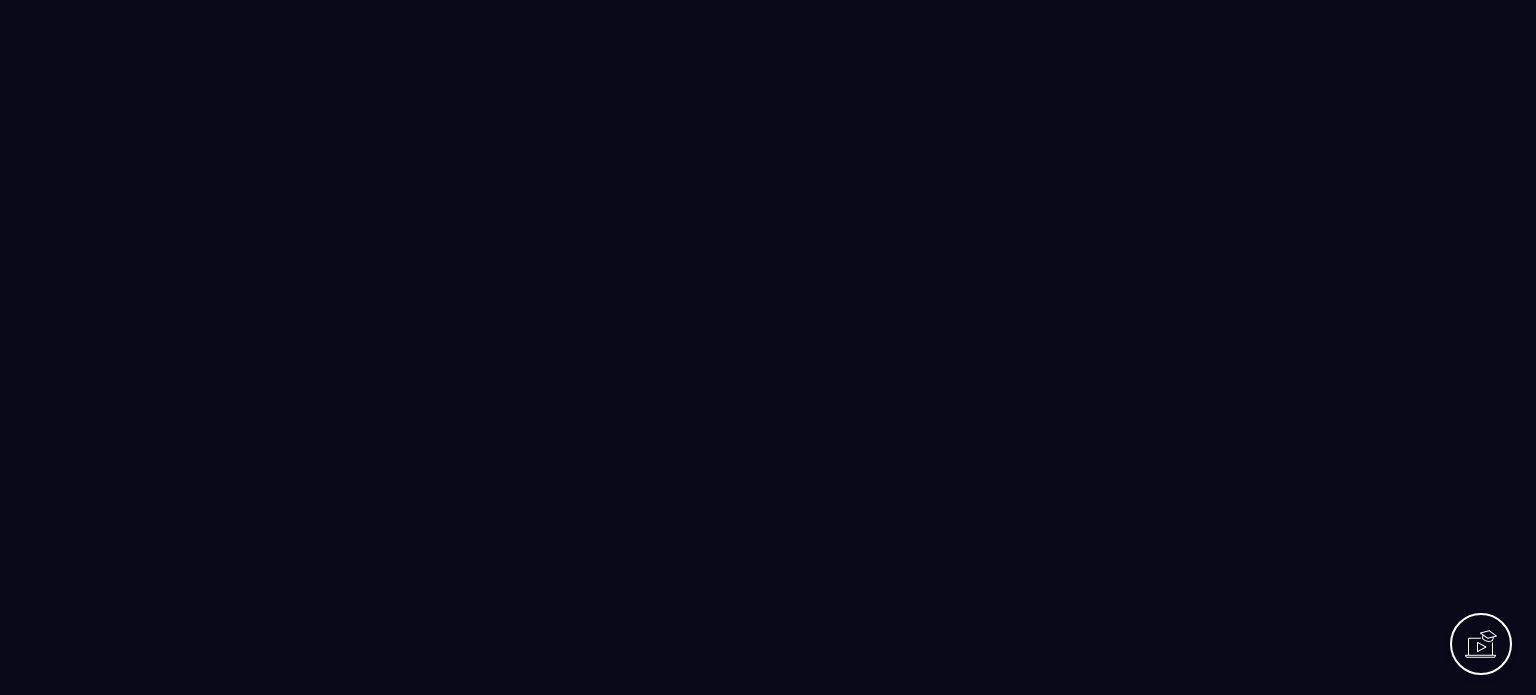 scroll, scrollTop: 0, scrollLeft: 0, axis: both 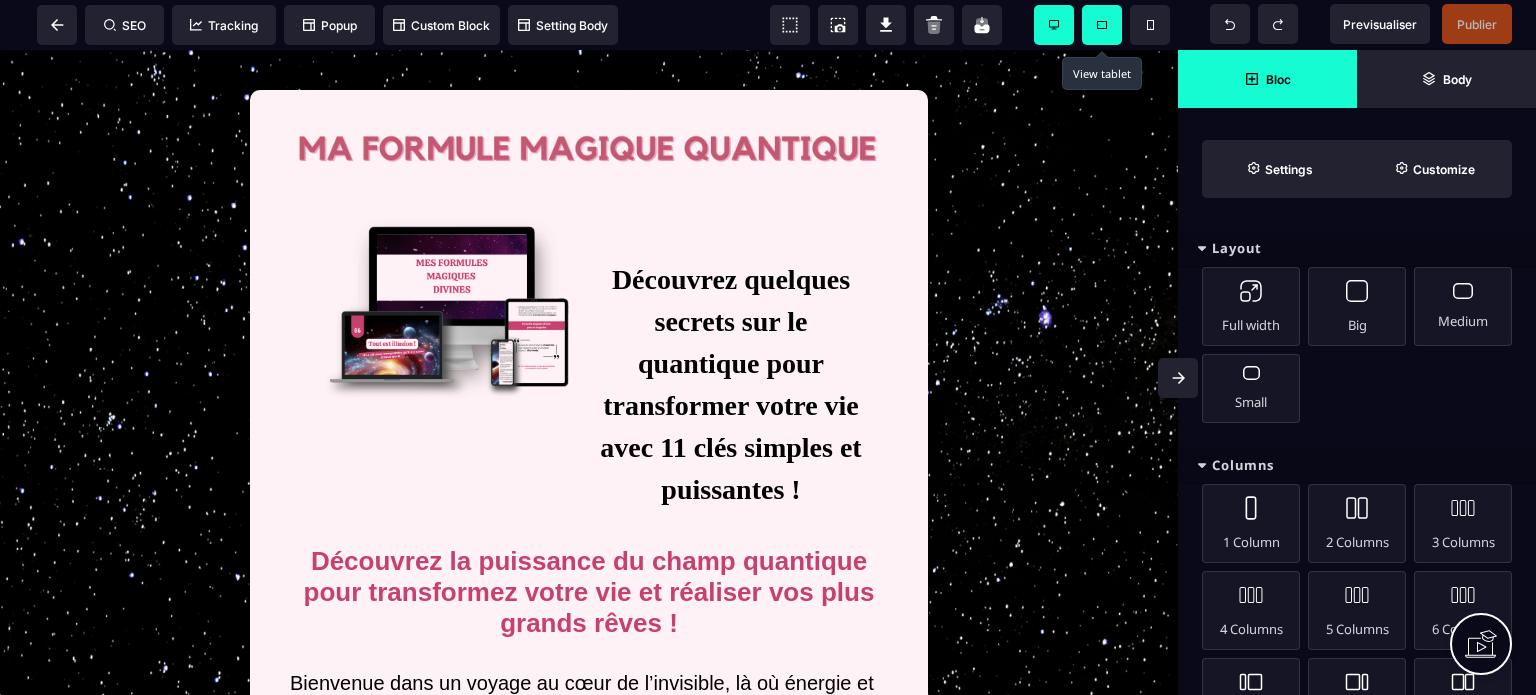 click 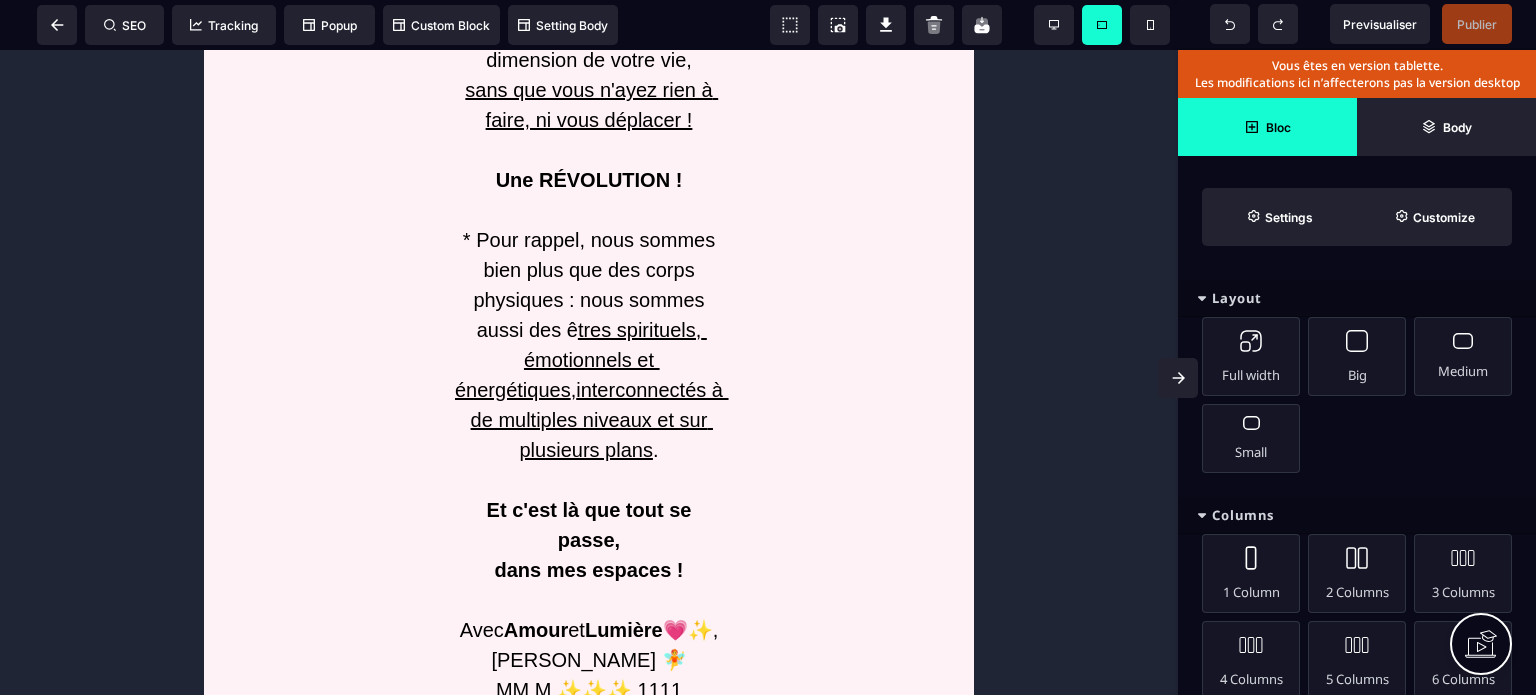scroll, scrollTop: 6796, scrollLeft: 0, axis: vertical 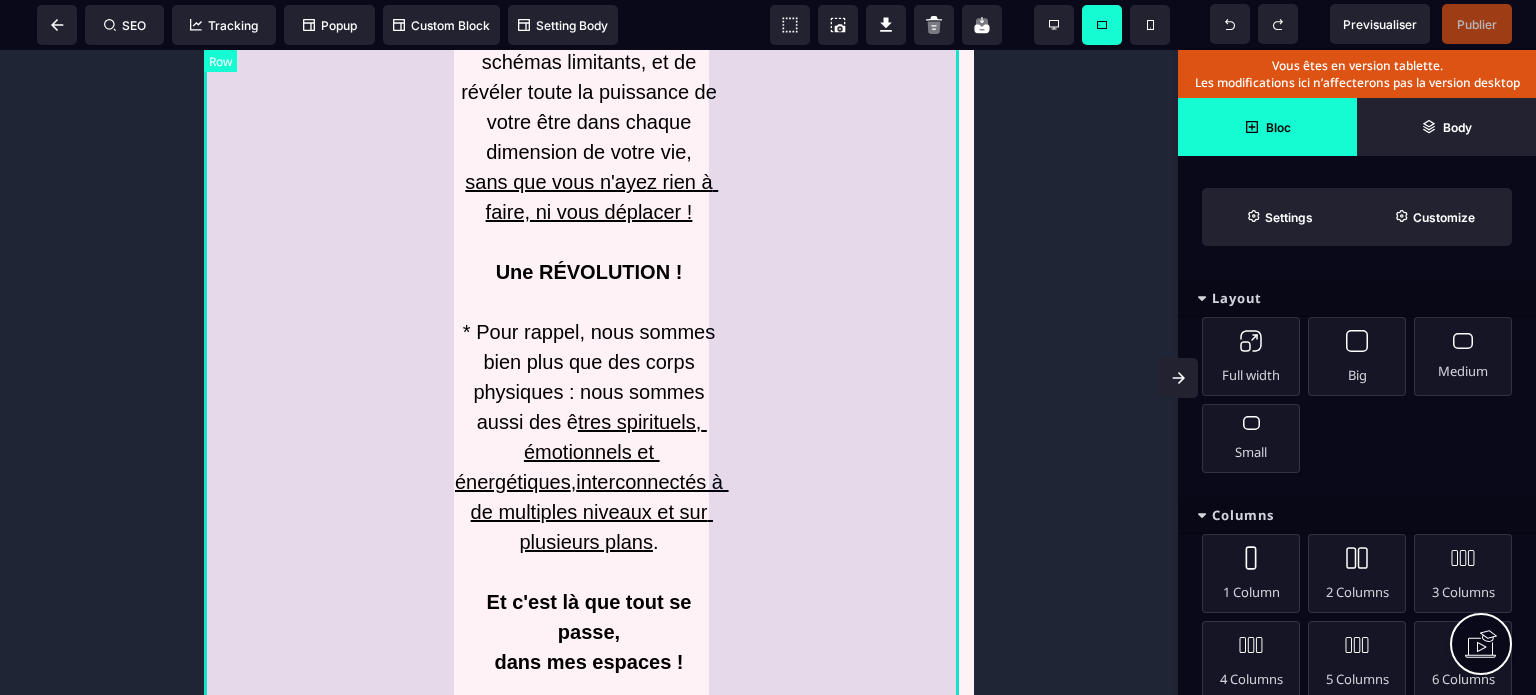 click on "Qui suis-je ? Je suis [PERSON_NAME], thérapeute holistique et guide alchimique depuis plus de 11 ans, explorant les énergies et le vibratoire dans le cadre de mon propre cheminement depuis plus de 20 ans. Au fil des années, j’ai posé des milliers de soins, en présentiel comme à distance. Ma pratique s’appuie sur une approche unique , mêlant la  multidimensionnalité de l’être humain *, l’univers  sacré  de vortex d'énergies et les  activations  de sagesses  ancestrales  intemporelles. Naviguant dans le  champ quantique , mes soins et accompagnements permettent de vous reconnecter à votre essence profonde, de libérer vos schémas limitants, et de révéler toute la puissance de votre être dans chaque dimension de votre vie, sans que vous n'ayez rien à faire, ni vous déplacer ! Une RÉVOLUTION ! * Pour rappel, nous sommes bien plus que des corps physiques : nous sommes aussi des ê tres spirituels, émotionnels et énergétiques ,  . Et c'est là que tout se passe, dans mes espaces !" at bounding box center [589, 75] 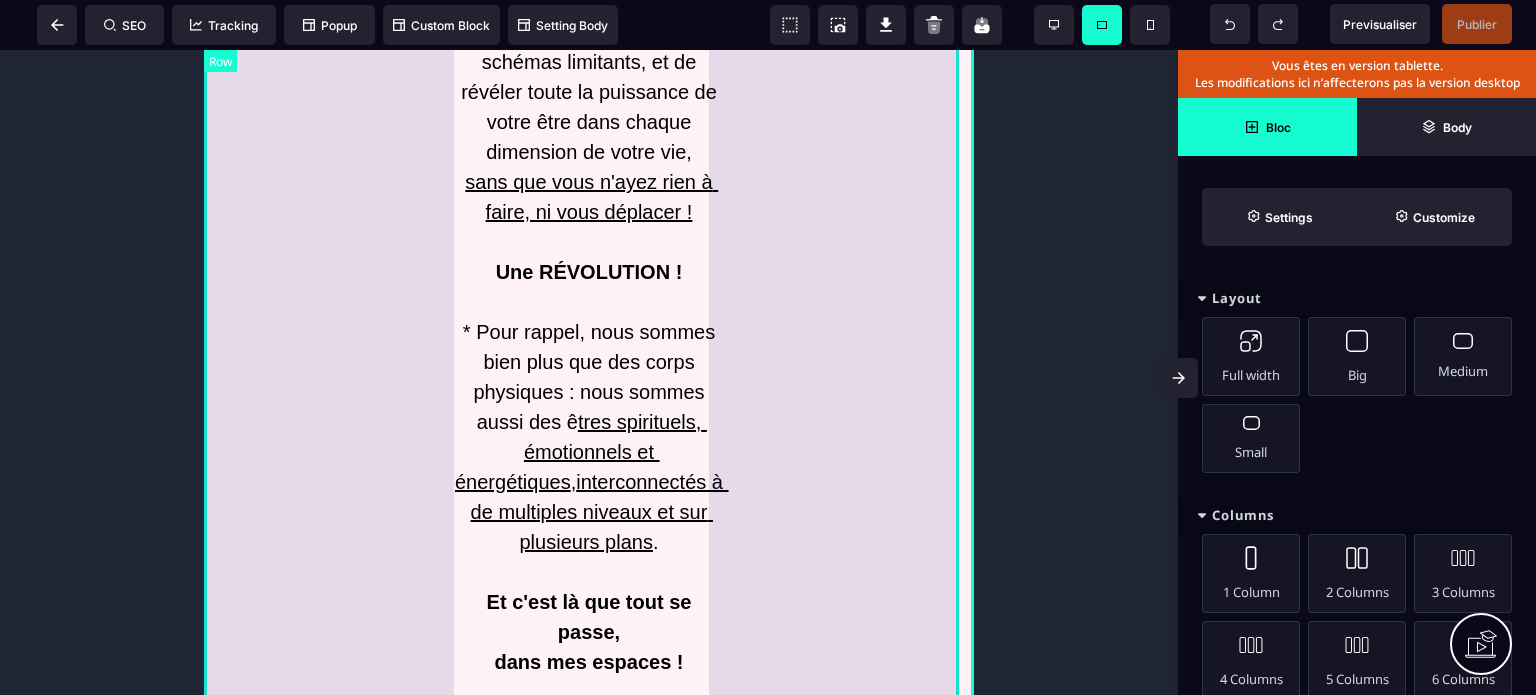 select on "*" 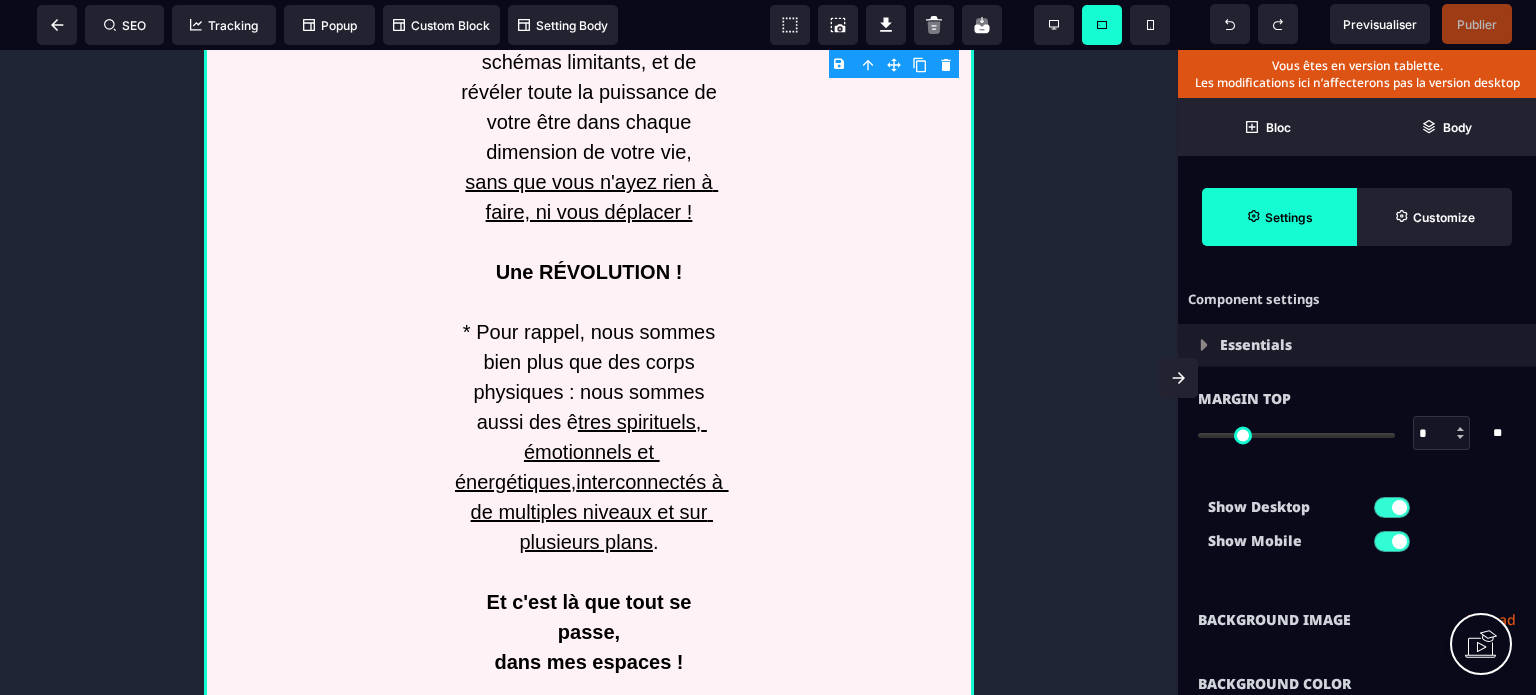 type on "*" 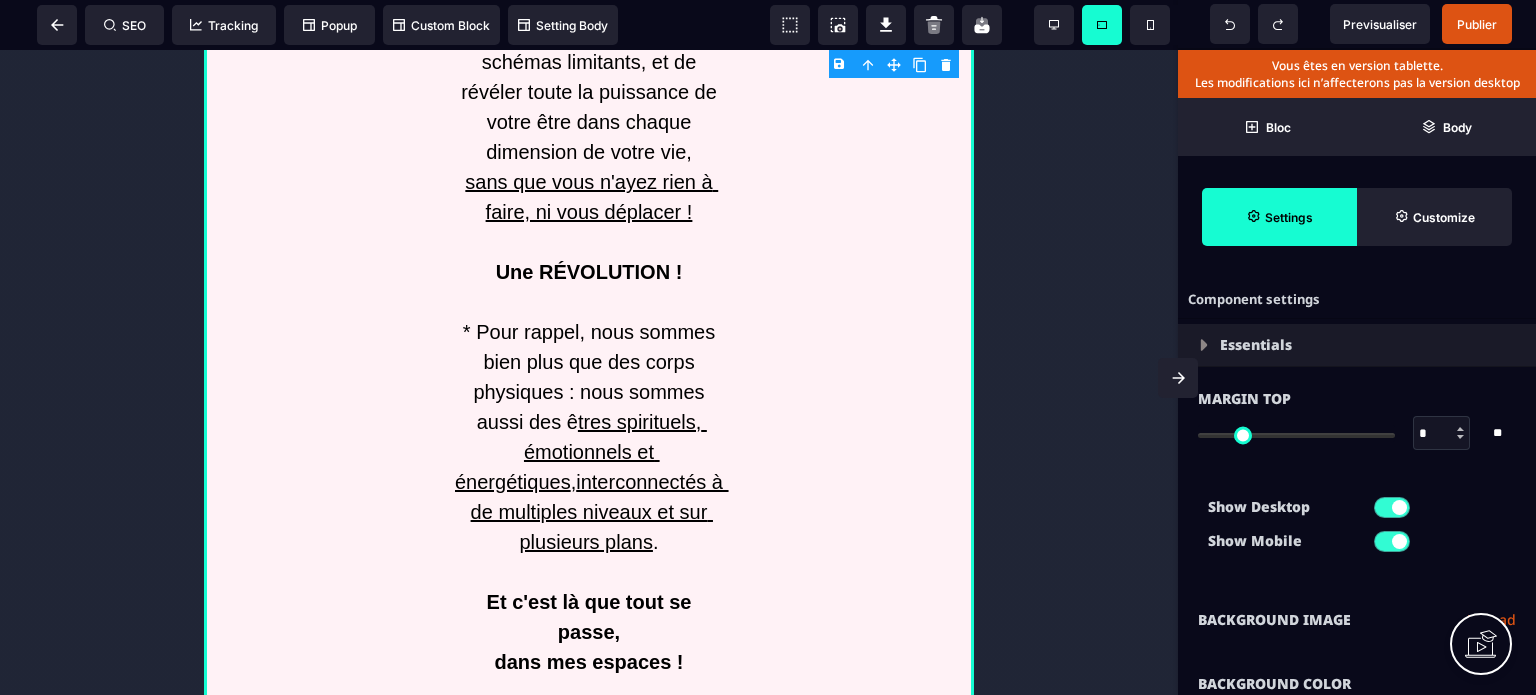 click on "**********" at bounding box center (1357, 620) 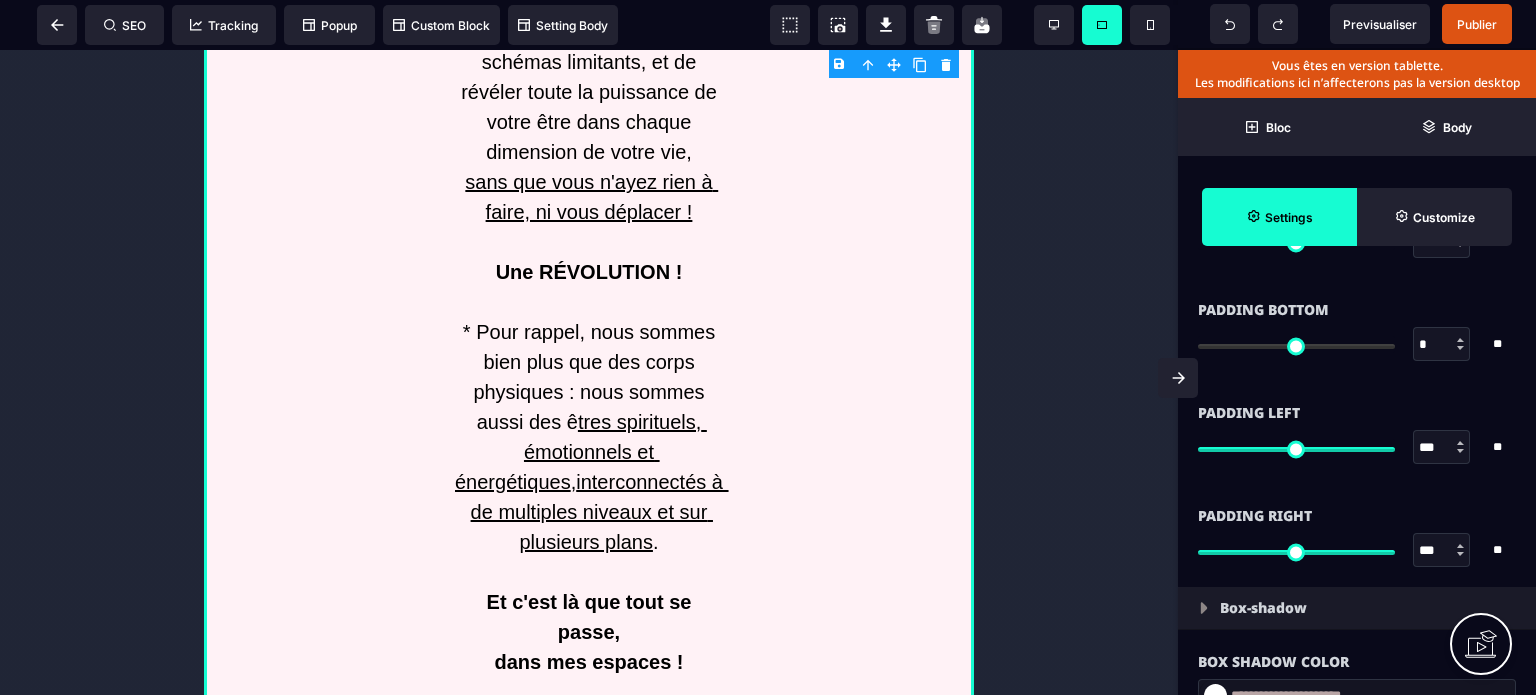 scroll, scrollTop: 1840, scrollLeft: 0, axis: vertical 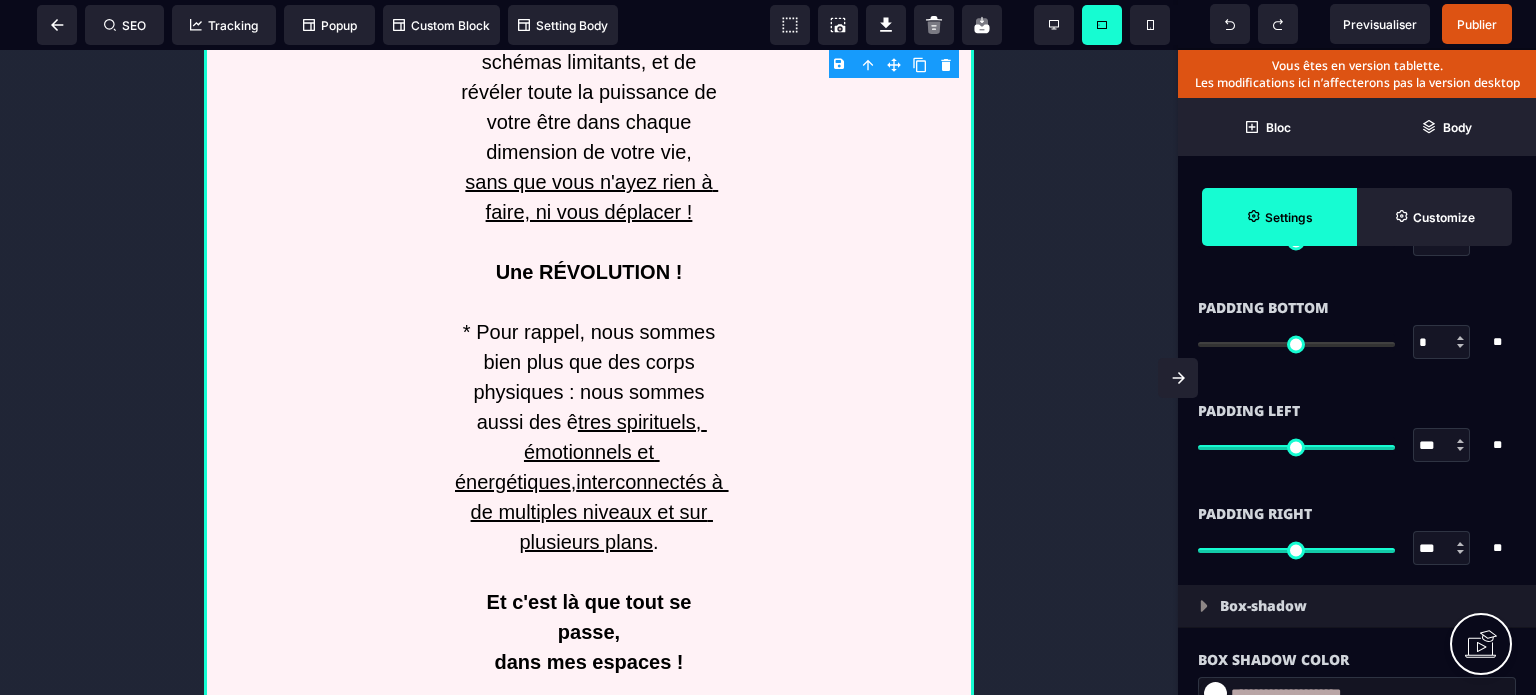click on "***" at bounding box center (1442, 549) 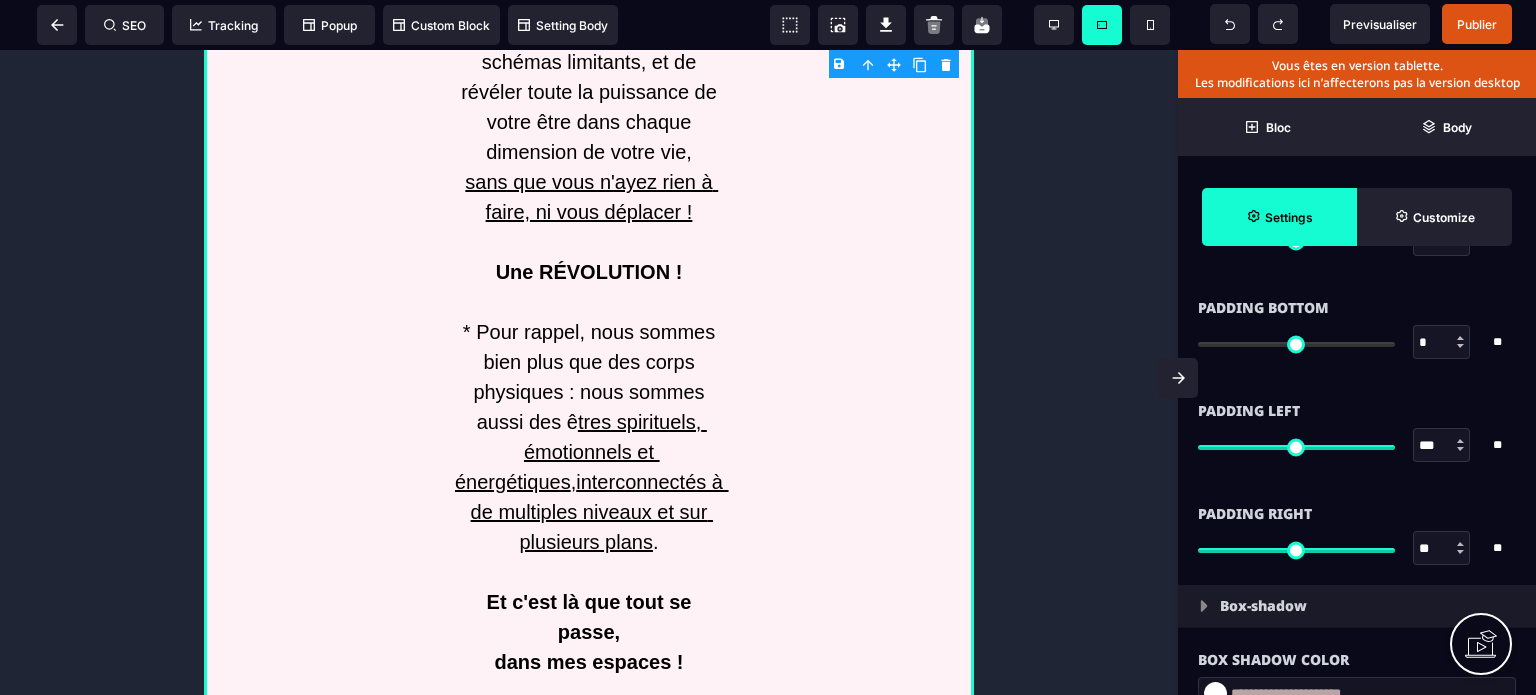 type on "**" 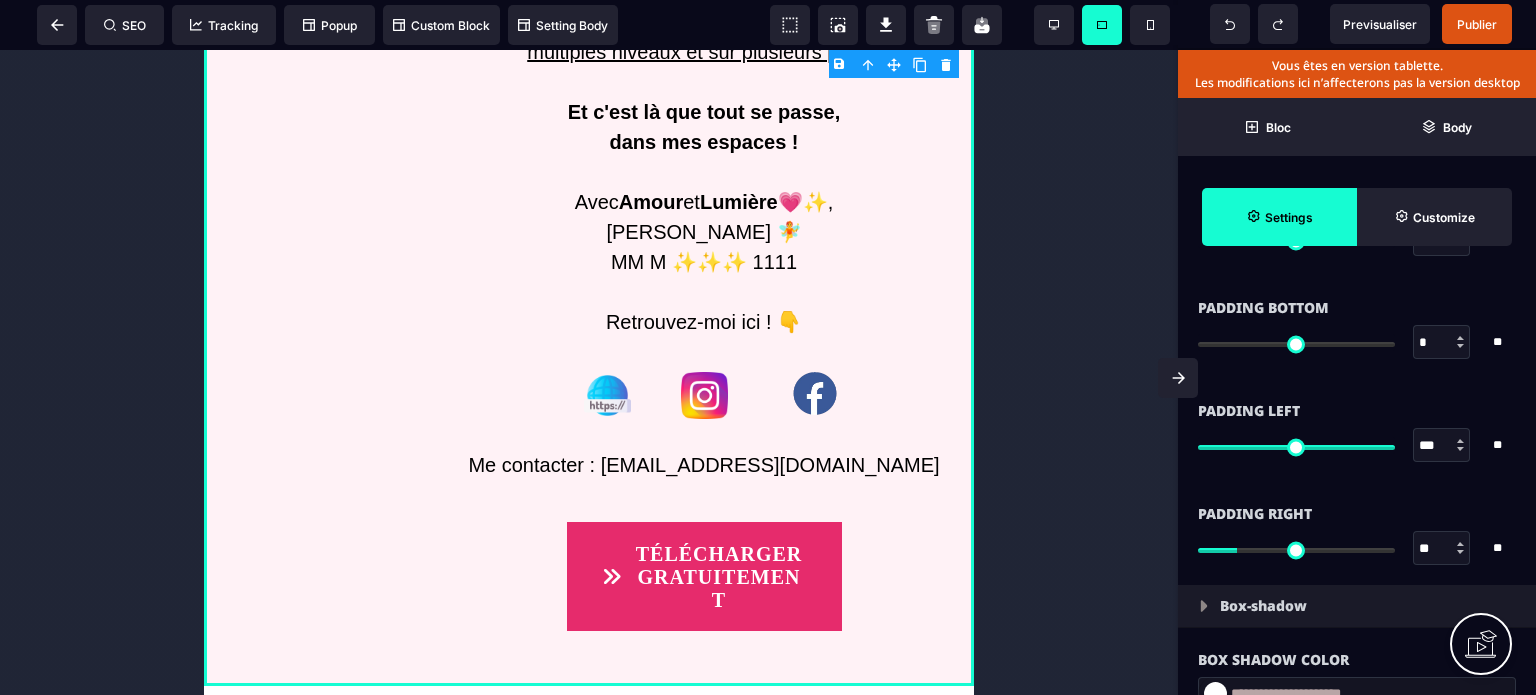 type on "**" 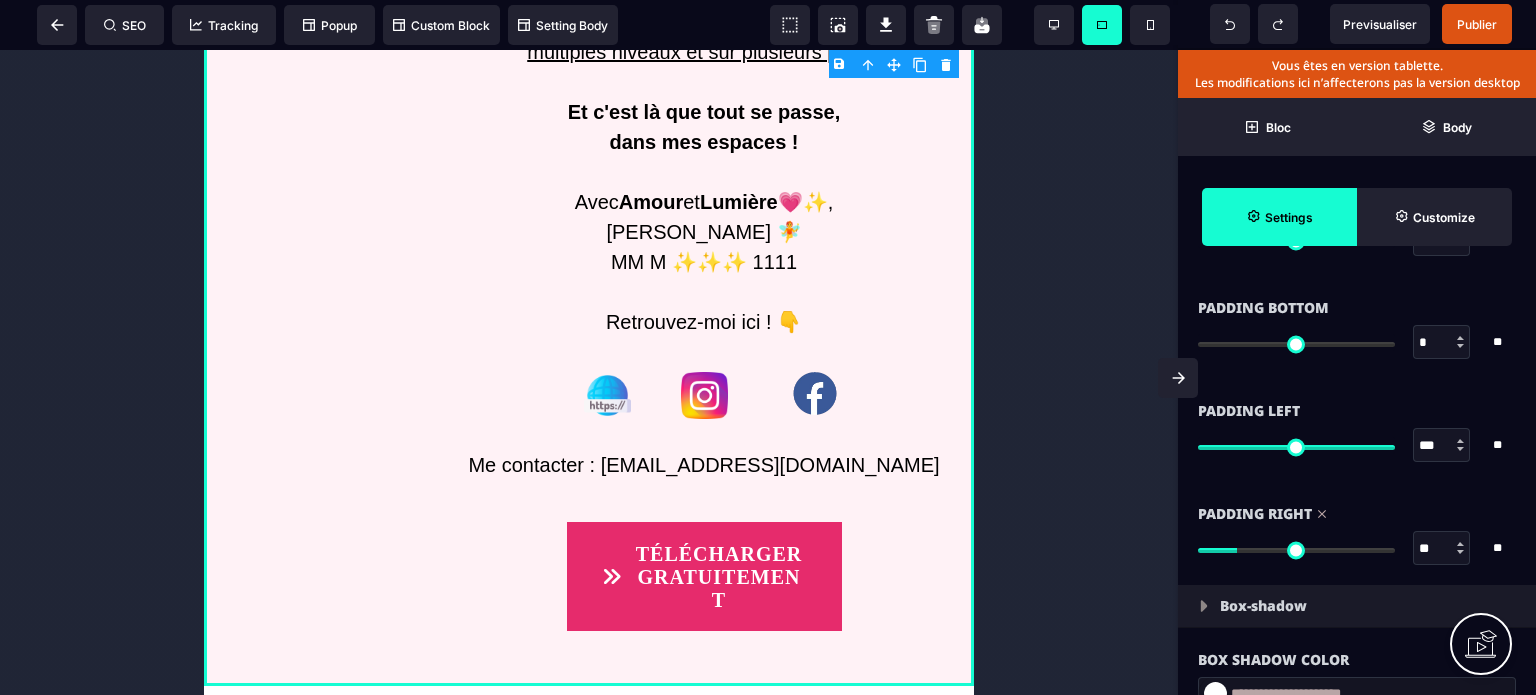 click on "***" at bounding box center [1442, 446] 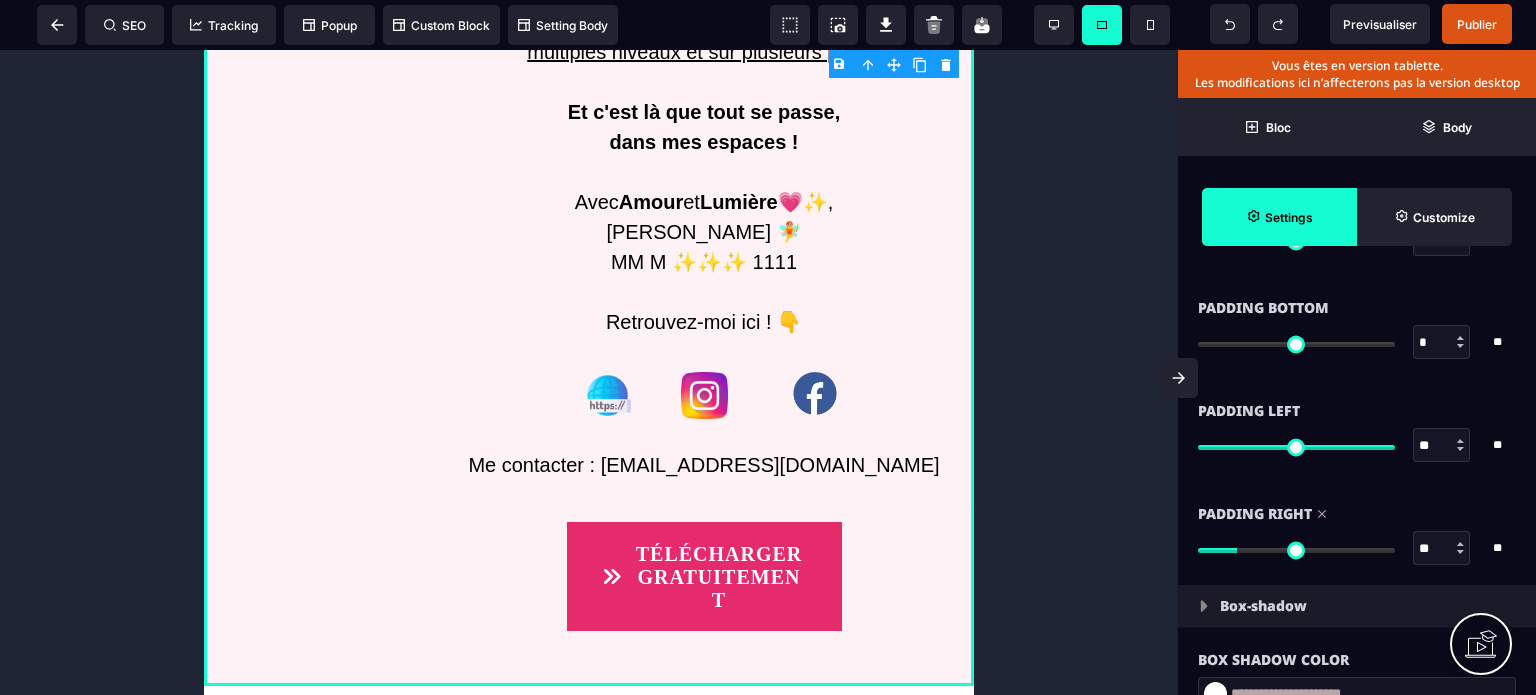 type on "**" 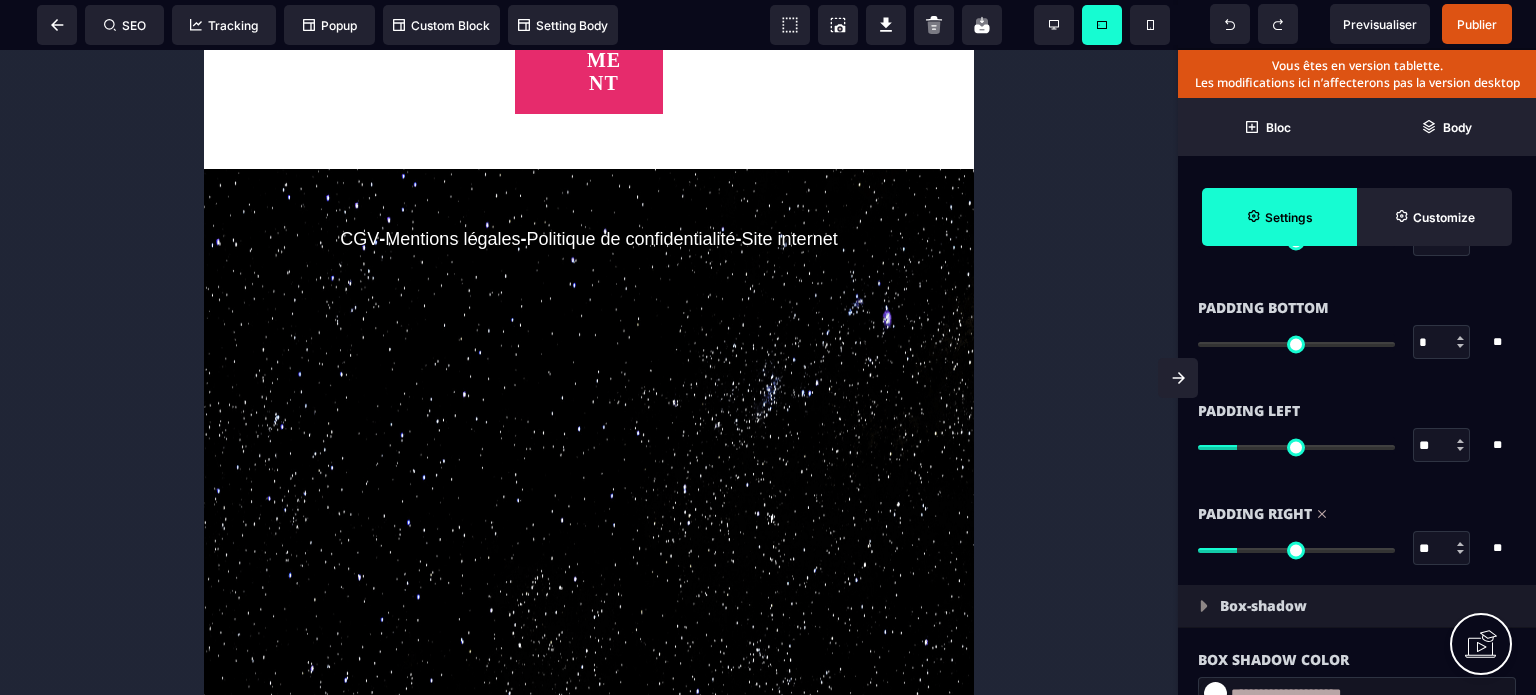 scroll, scrollTop: 7602, scrollLeft: 0, axis: vertical 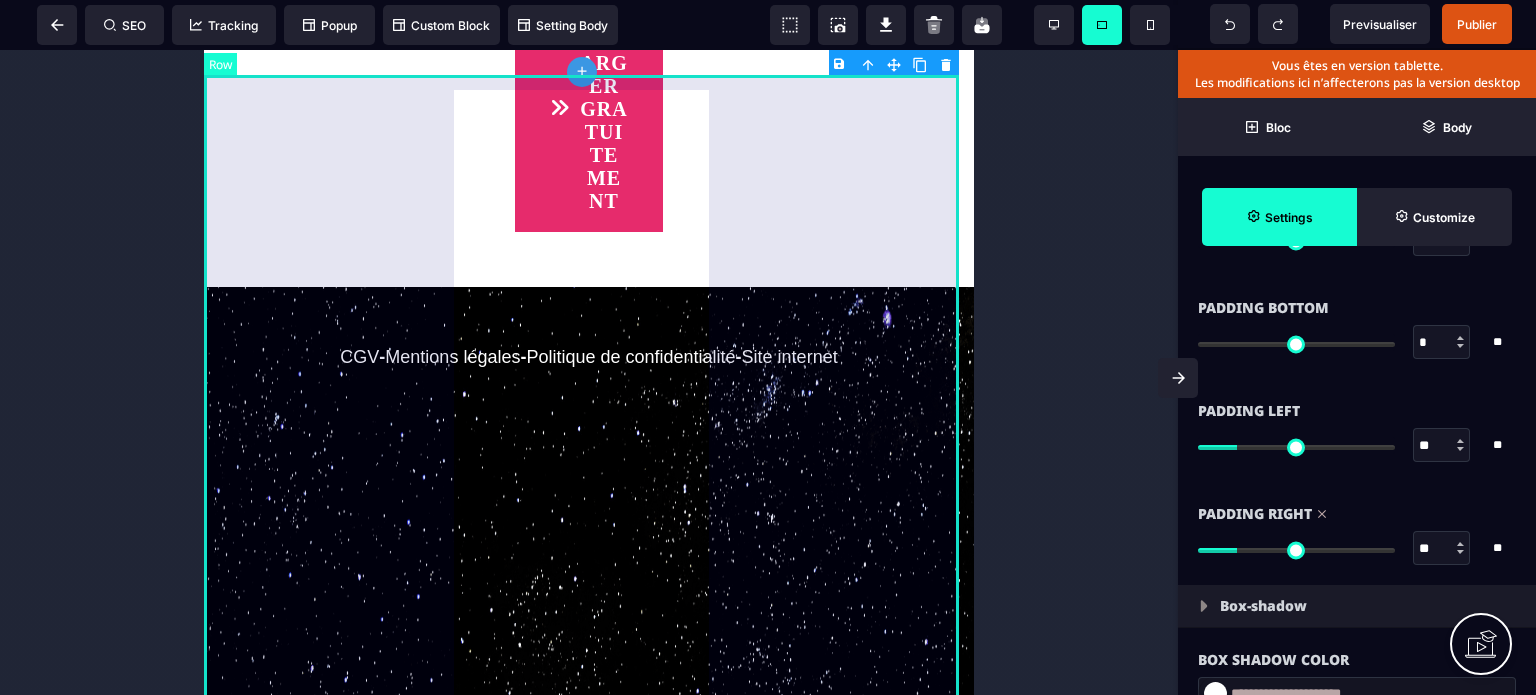 type on "**" 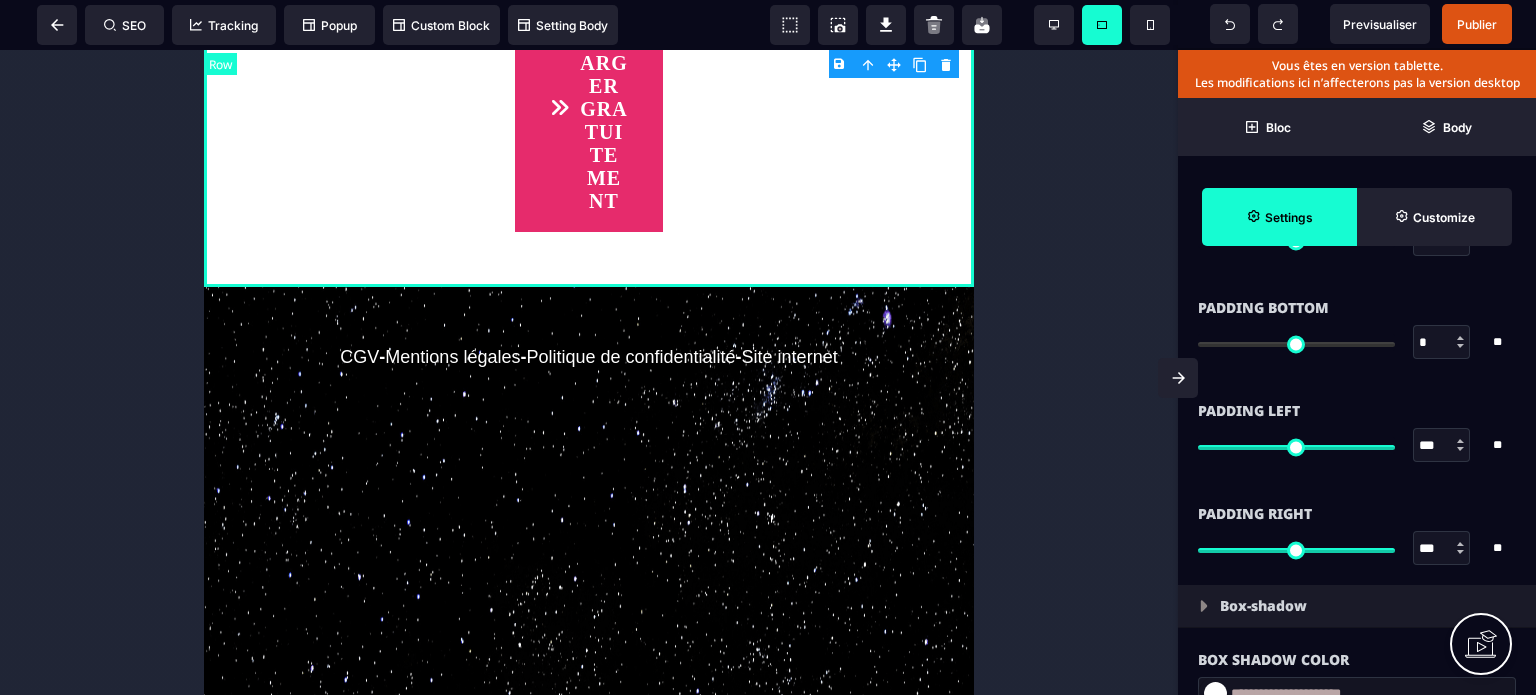 type on "*" 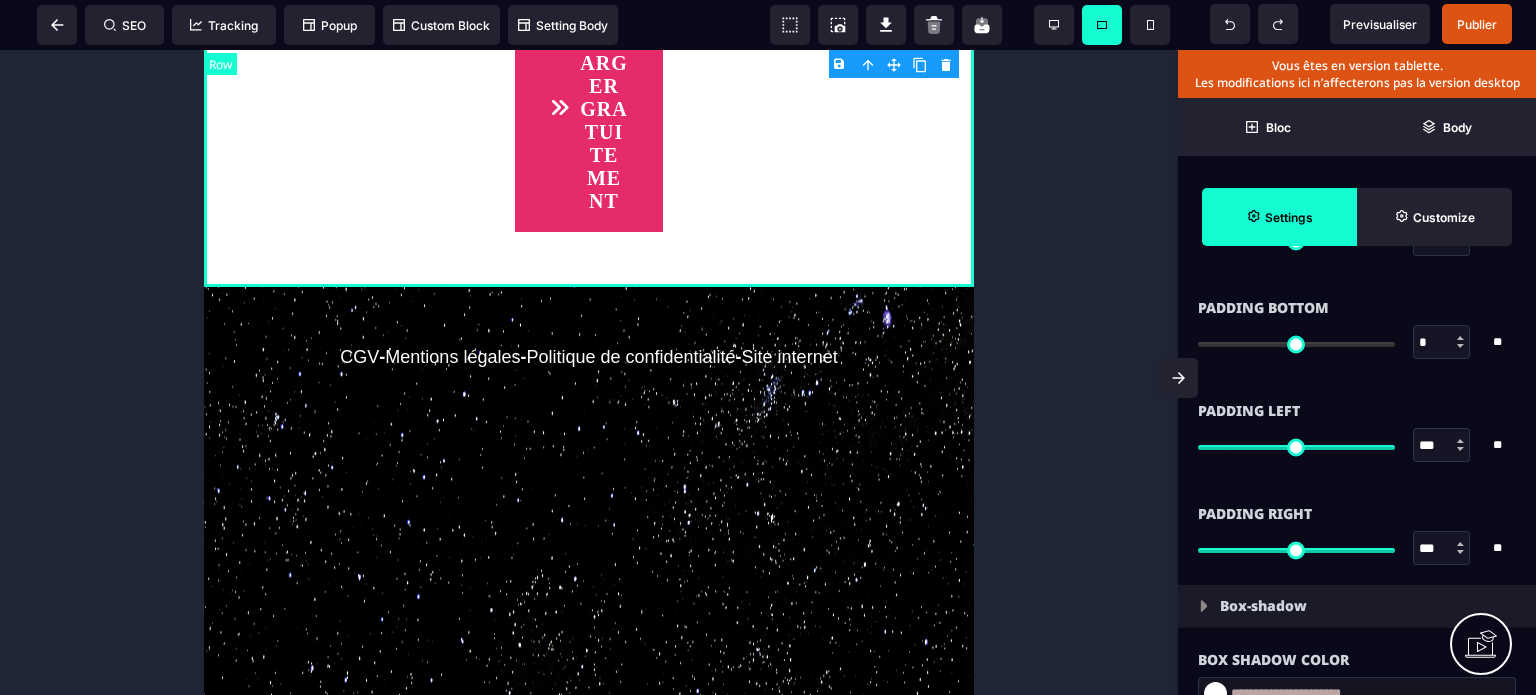 type on "***" 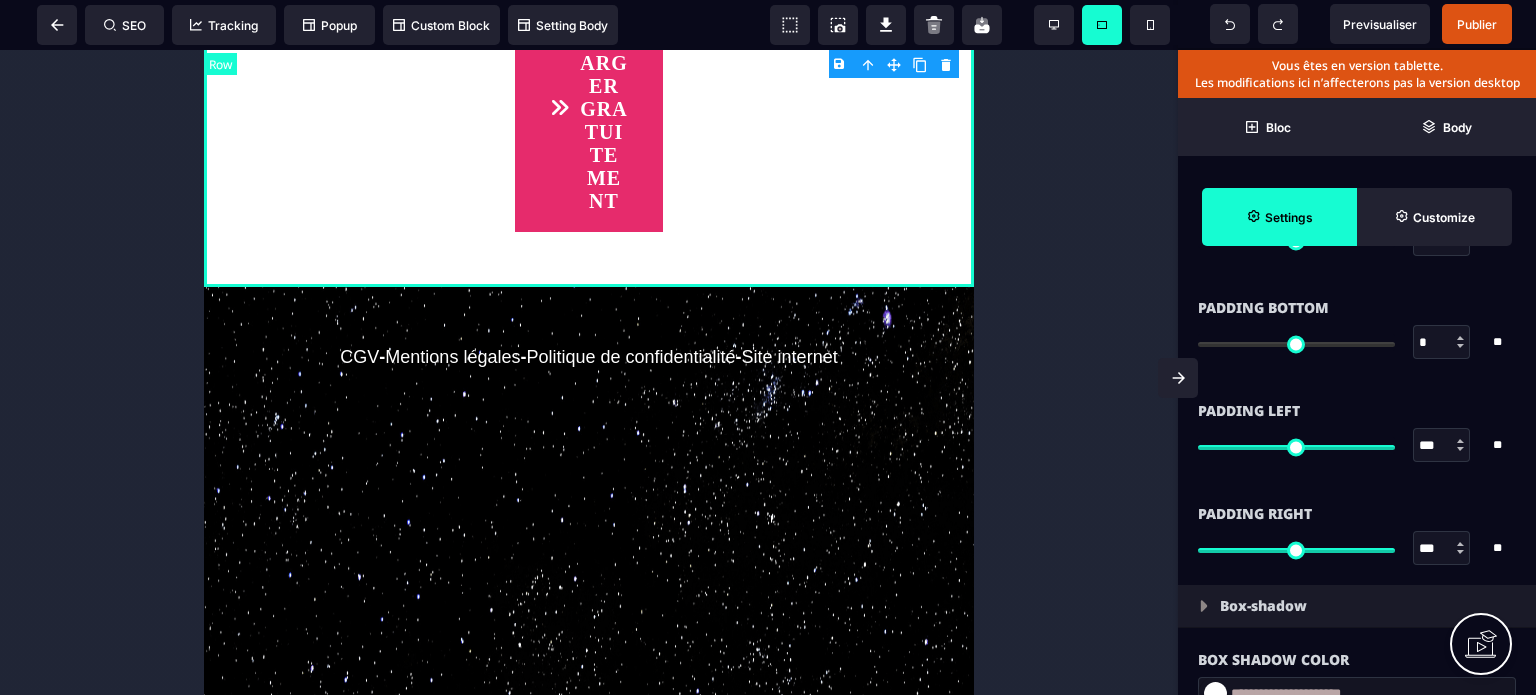 type on "*" 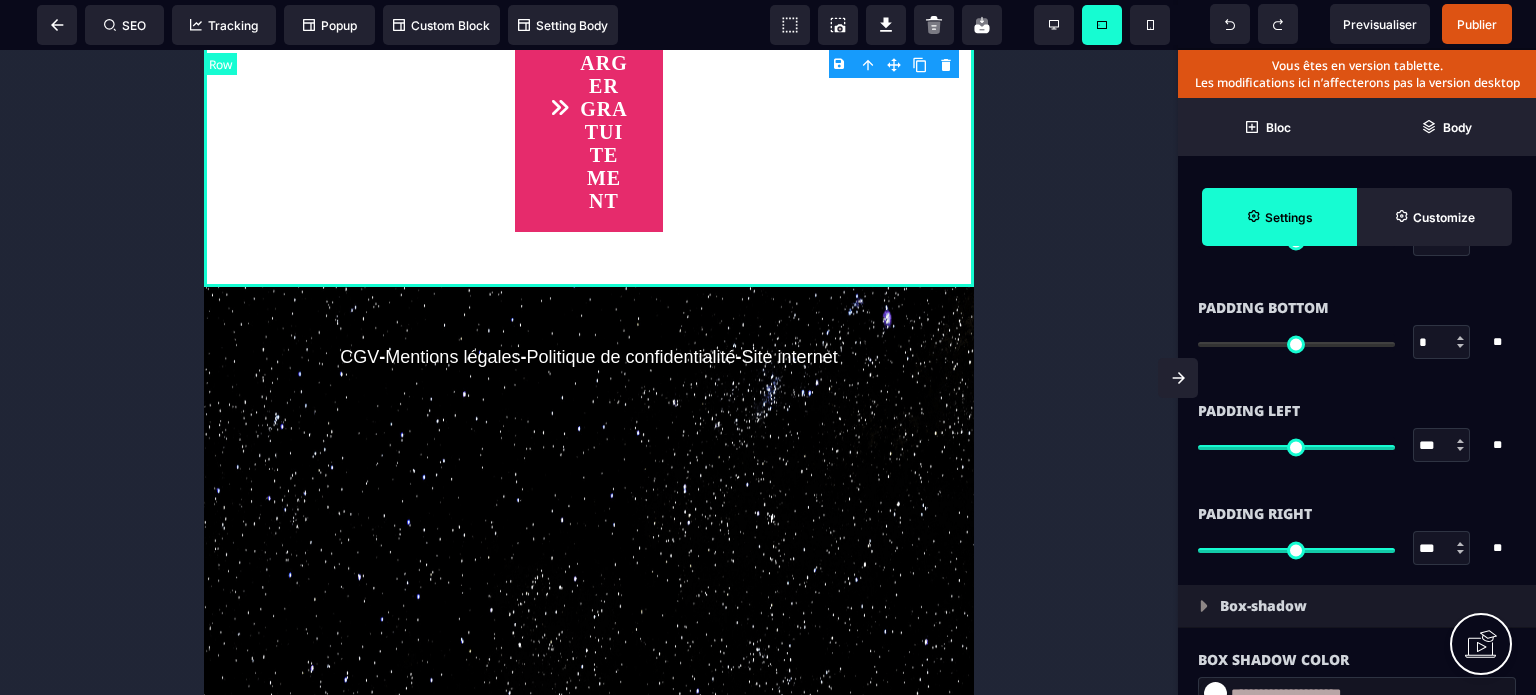 type on "*" 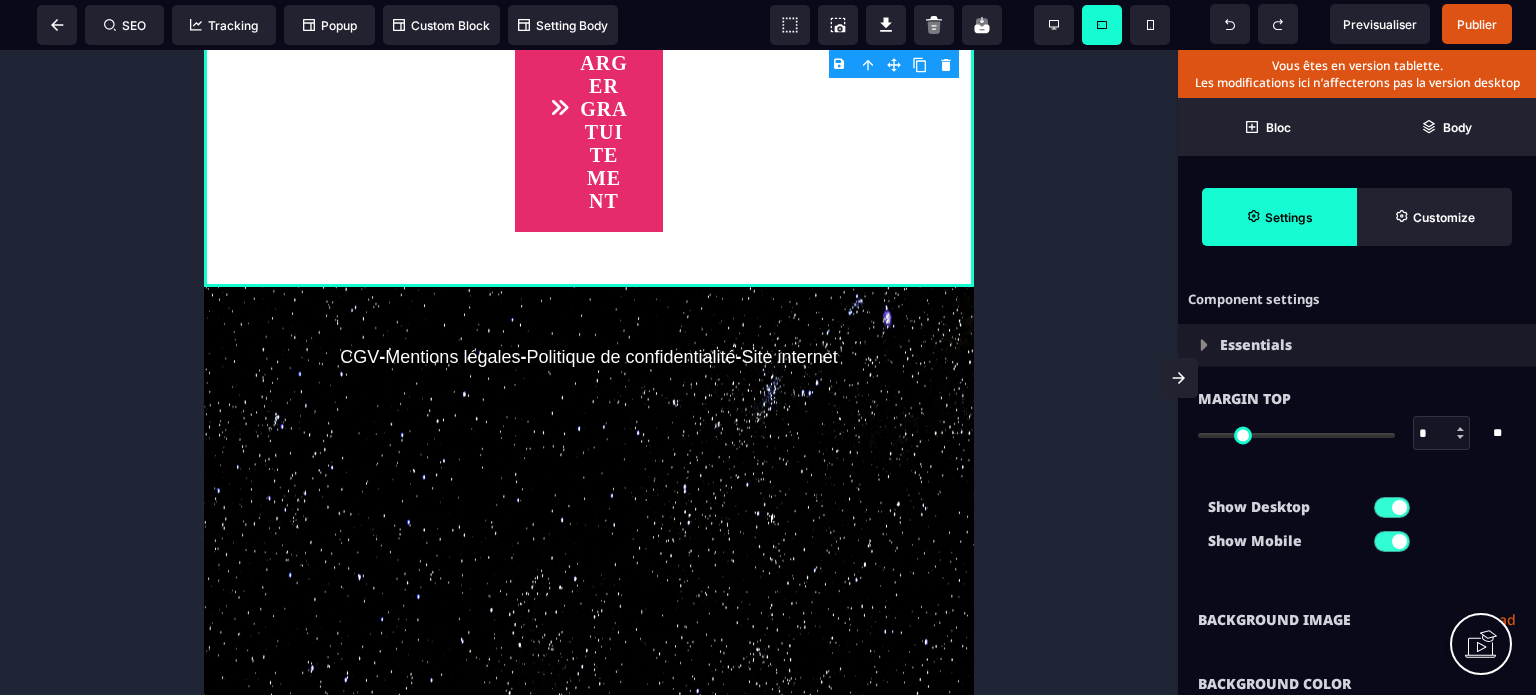 click on "**********" at bounding box center (1357, 620) 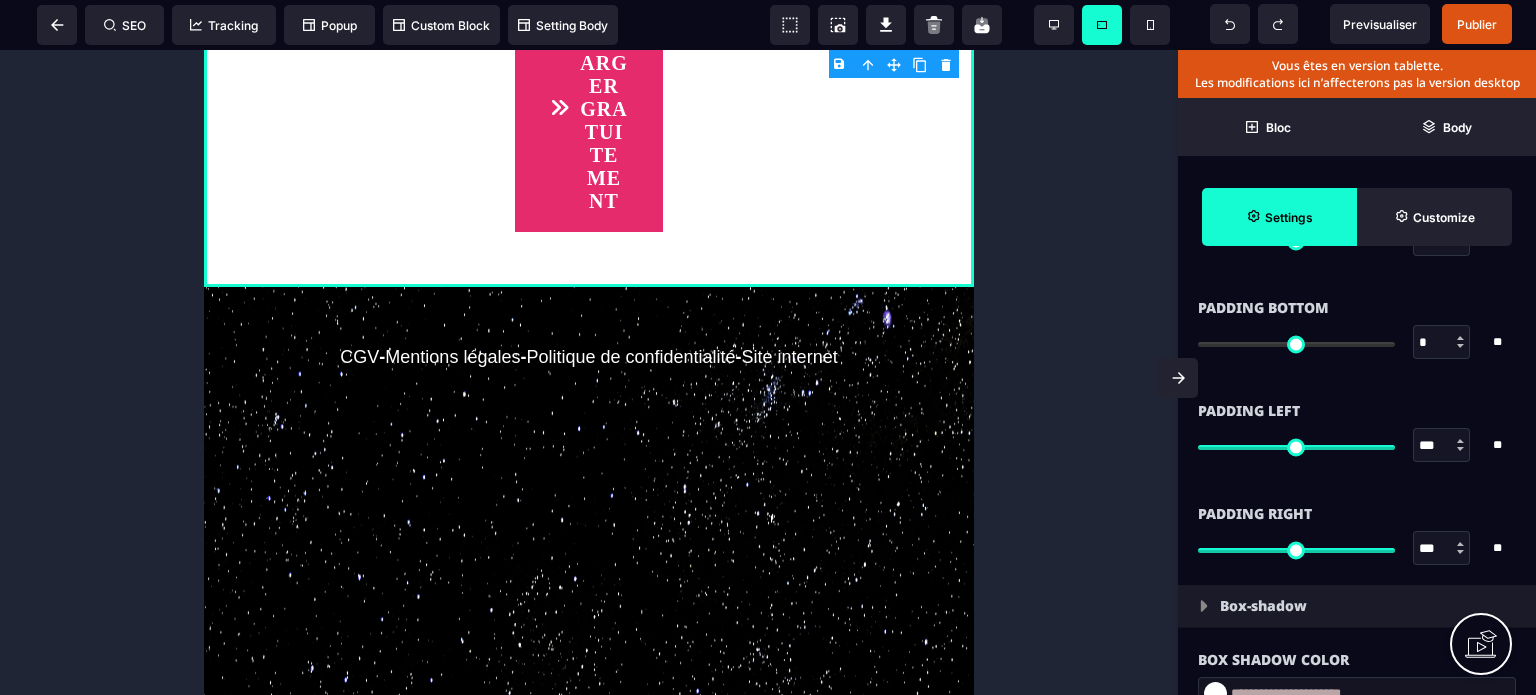 scroll, scrollTop: 1800, scrollLeft: 0, axis: vertical 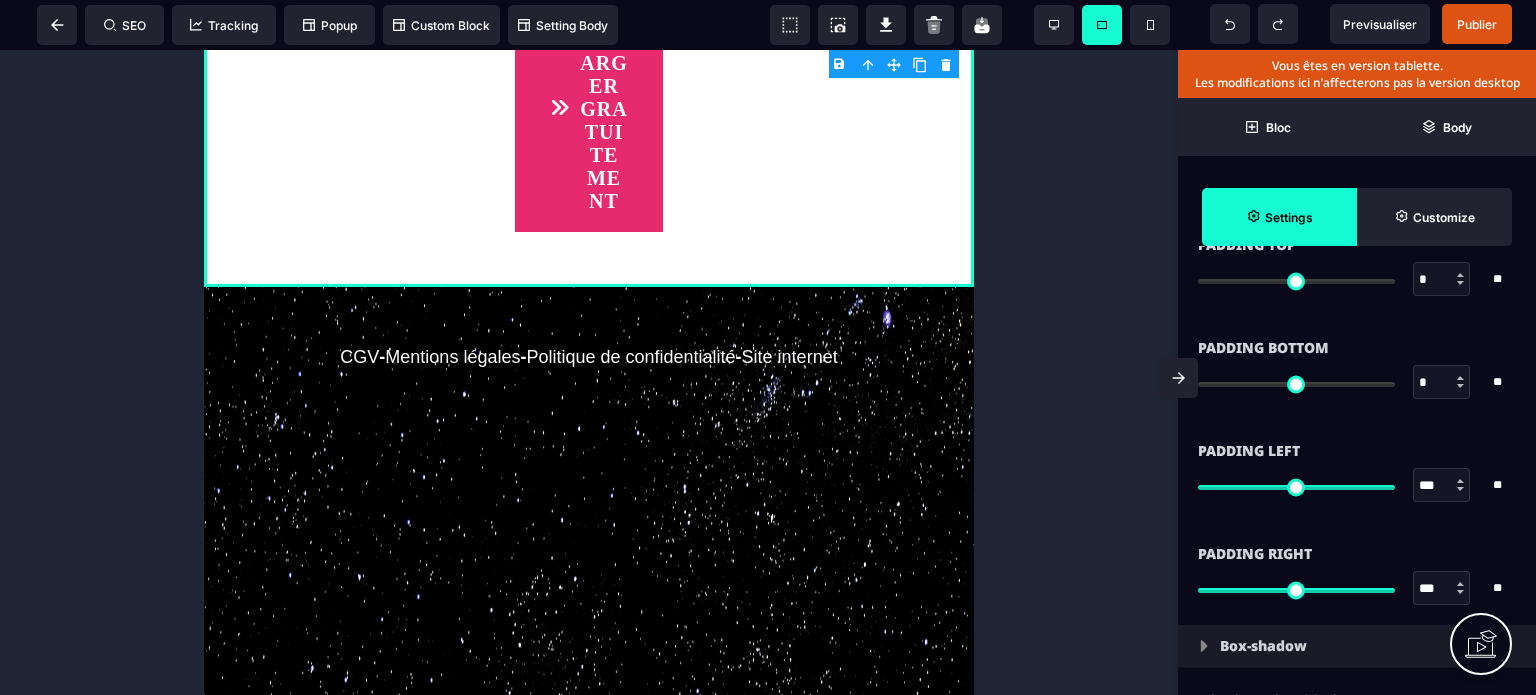 click on "***" at bounding box center [1442, 589] 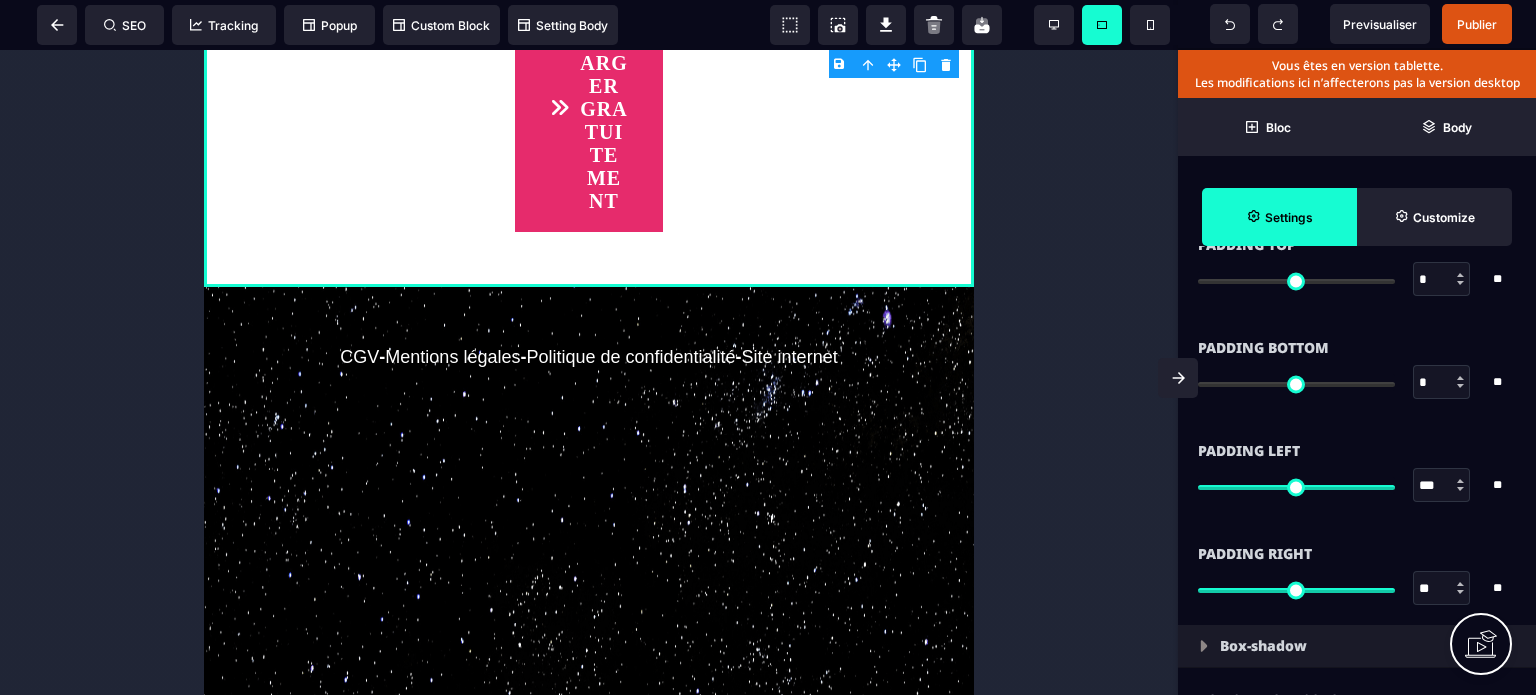 type on "**" 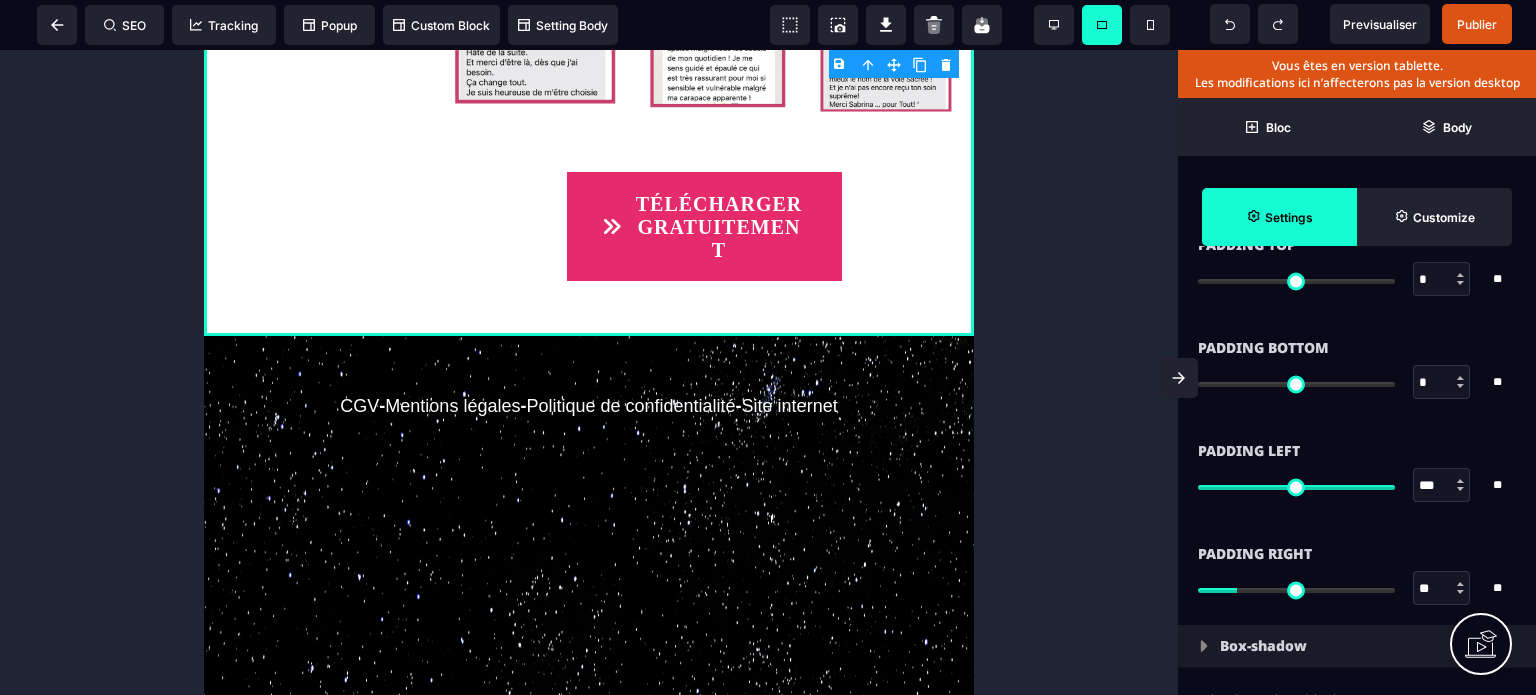 type on "**" 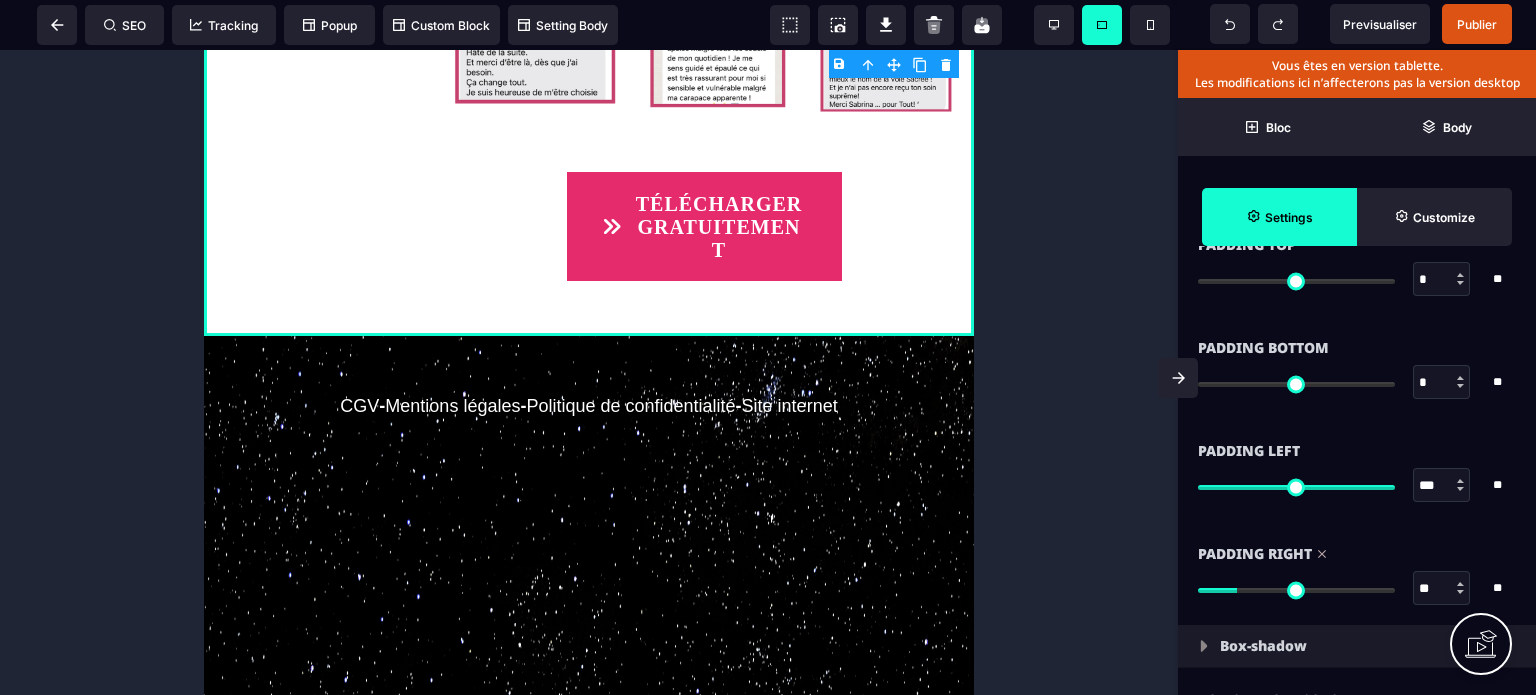 type on "**" 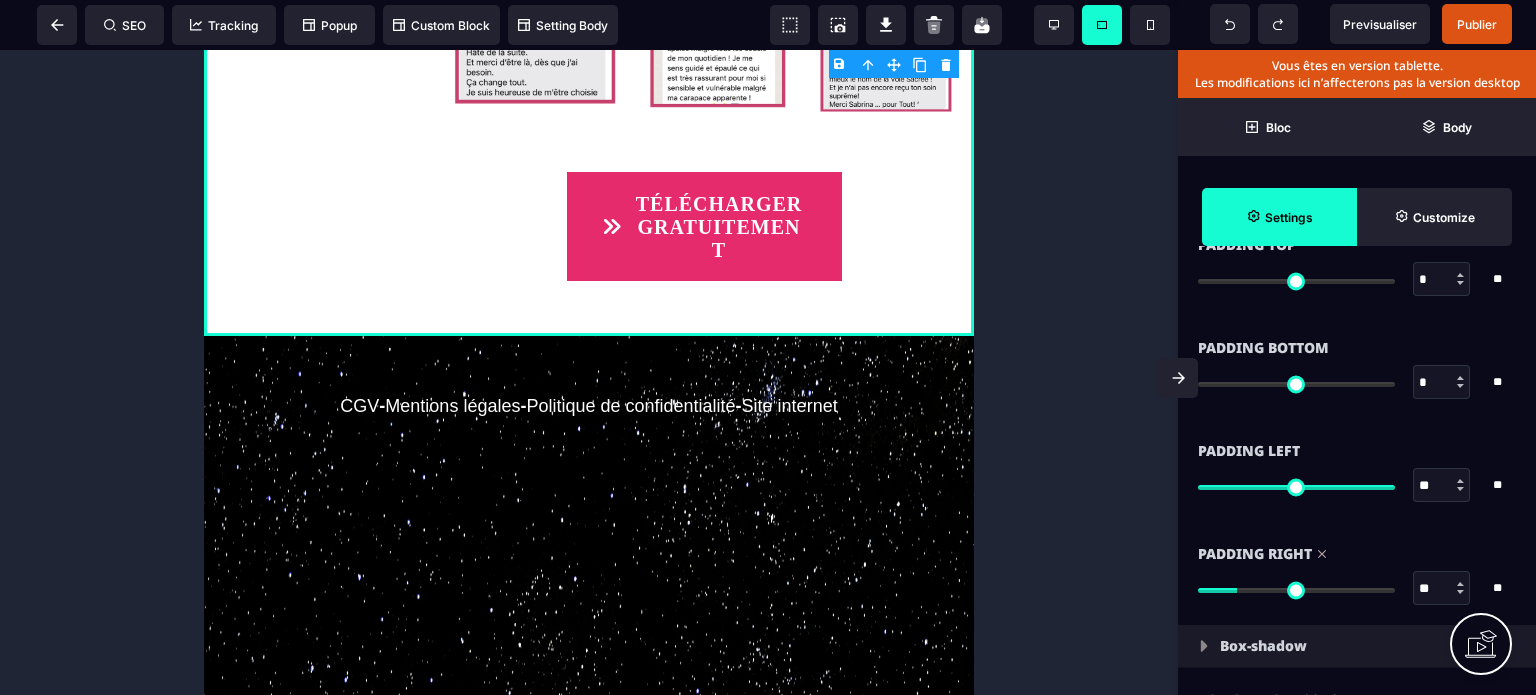 type on "**" 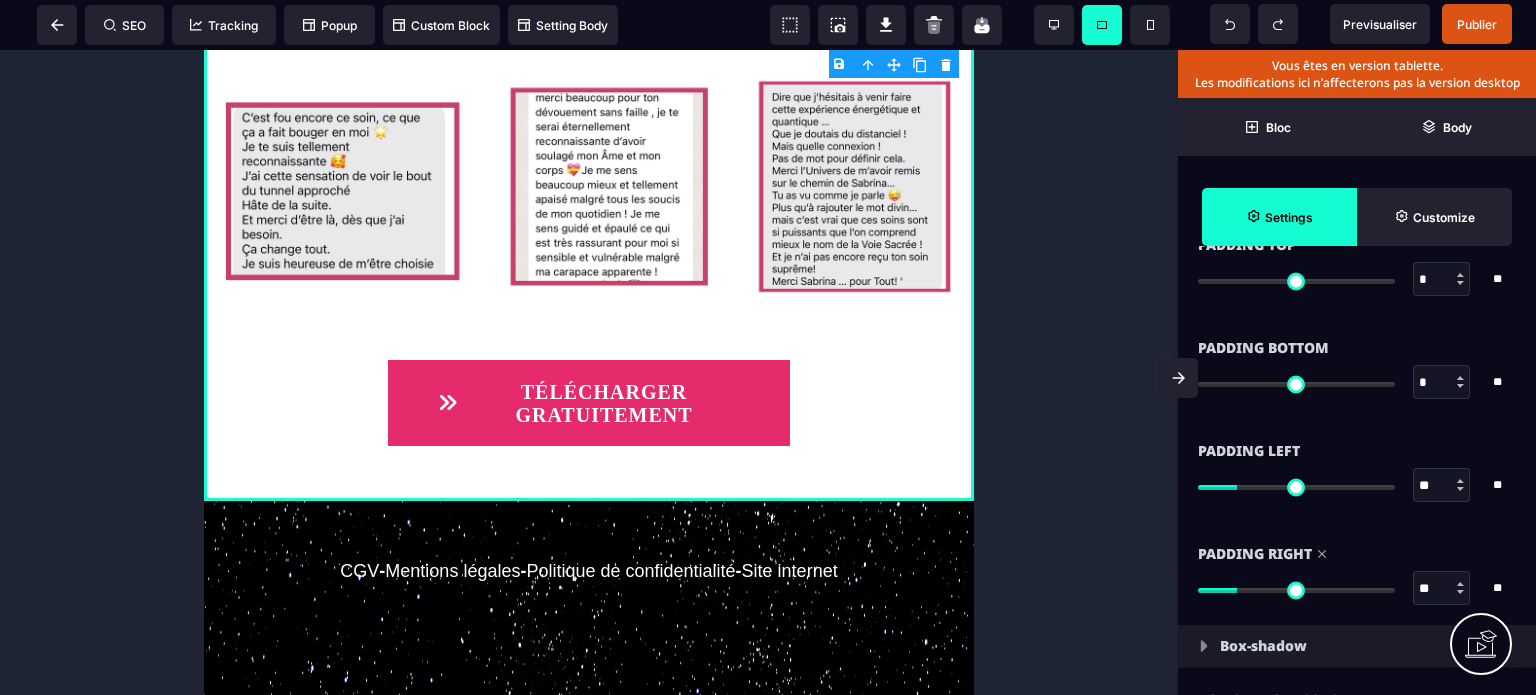 scroll, scrollTop: 8319, scrollLeft: 0, axis: vertical 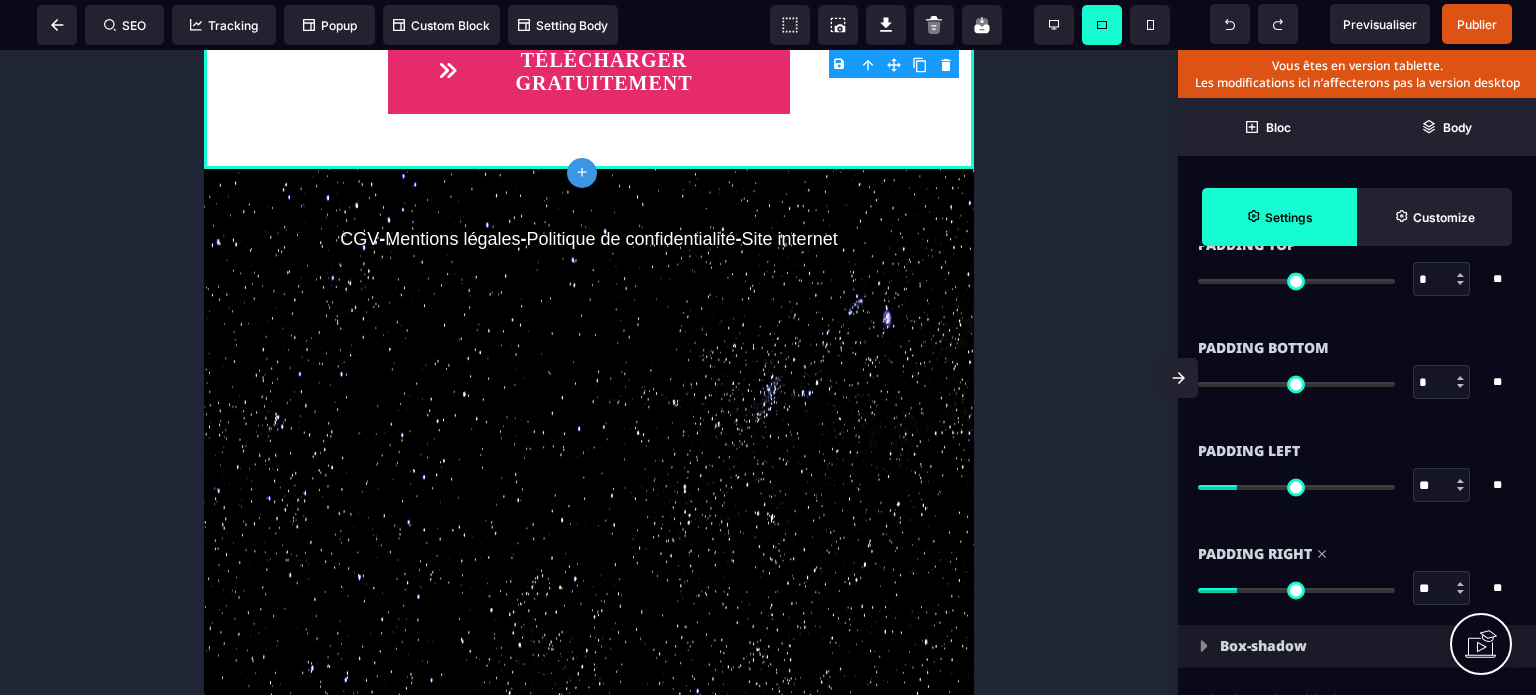 drag, startPoint x: 970, startPoint y: 599, endPoint x: 1178, endPoint y: 709, distance: 235.29556 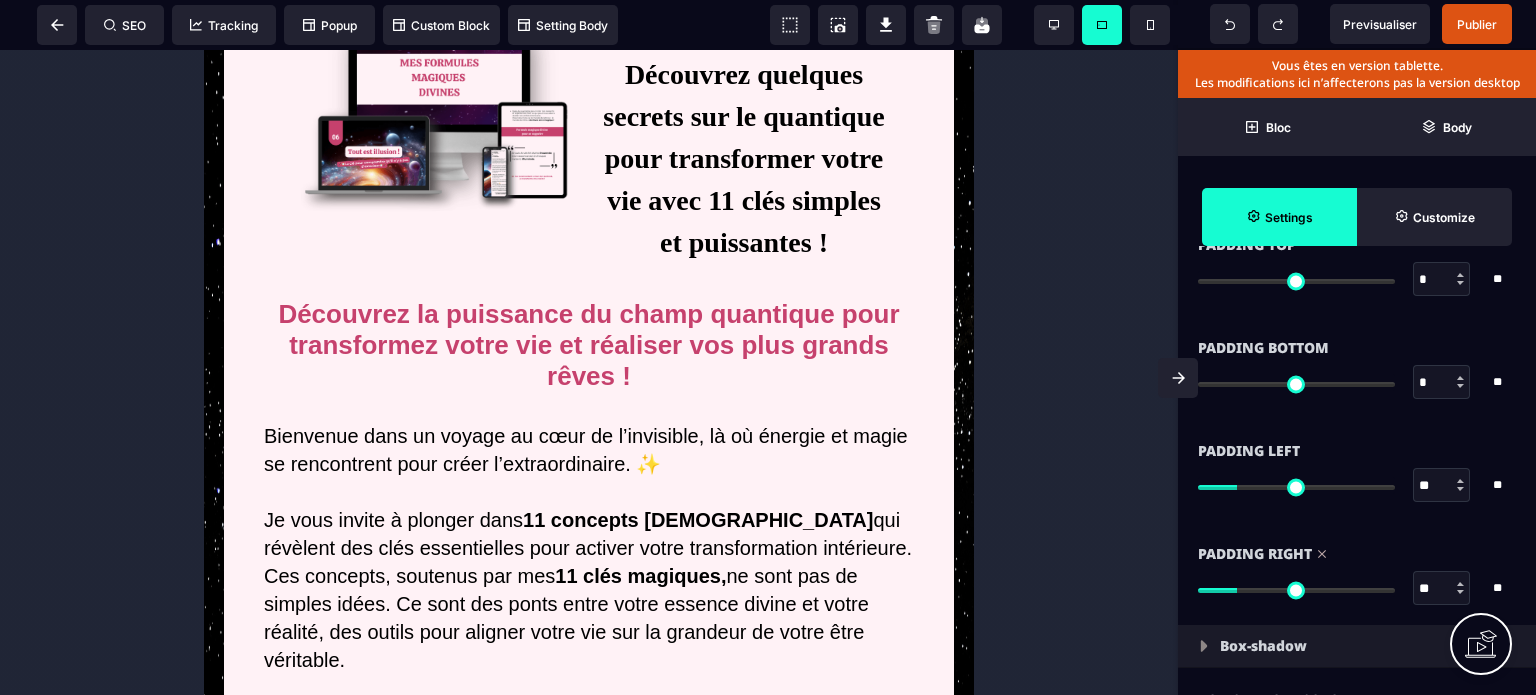 scroll, scrollTop: 0, scrollLeft: 0, axis: both 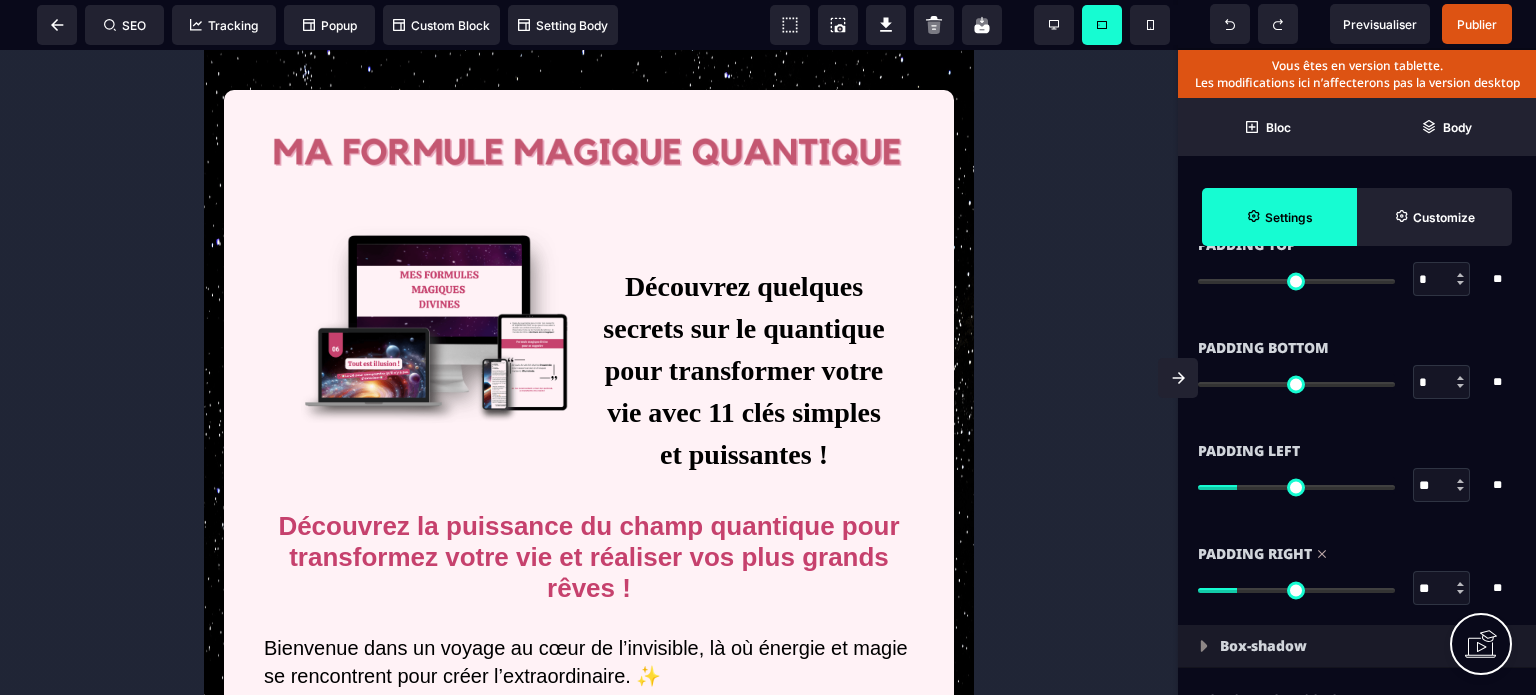 drag, startPoint x: 967, startPoint y: 655, endPoint x: 1179, endPoint y: 106, distance: 588.5108 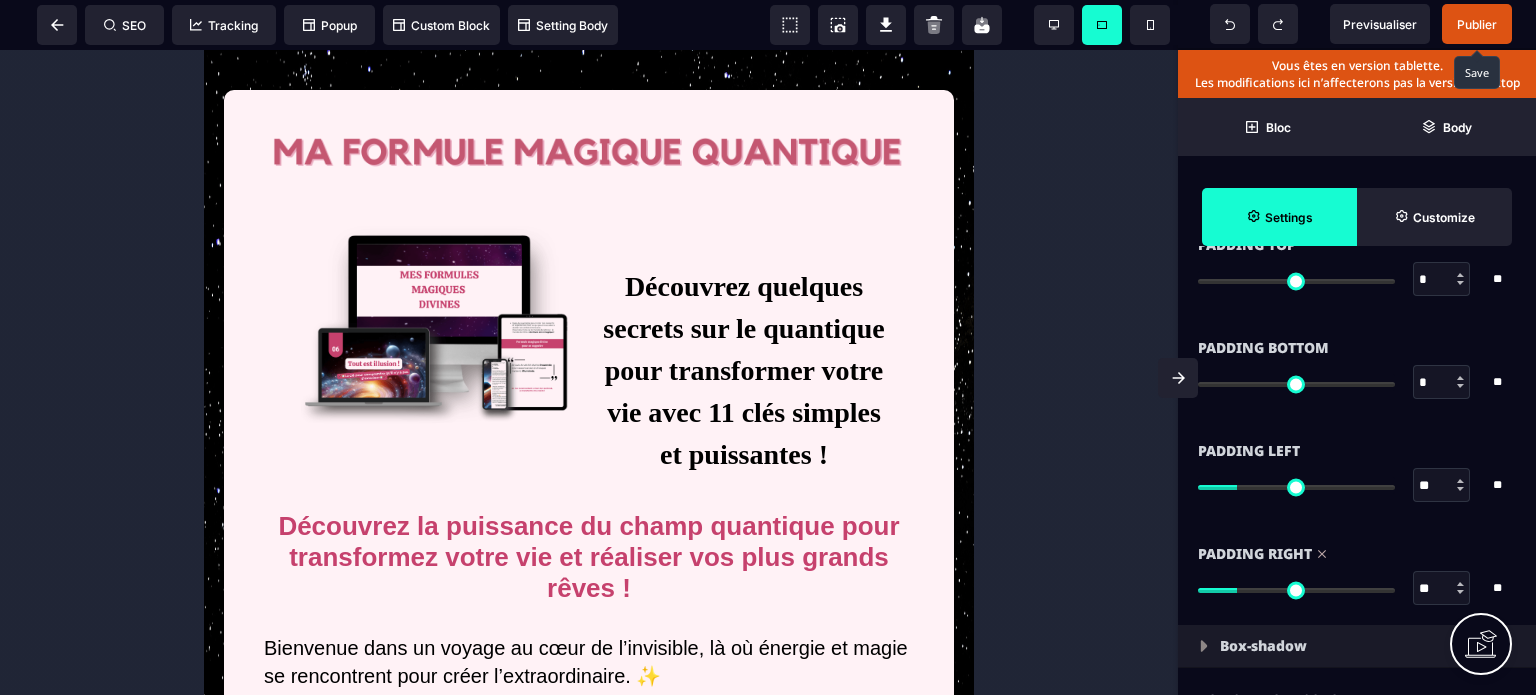 type on "**" 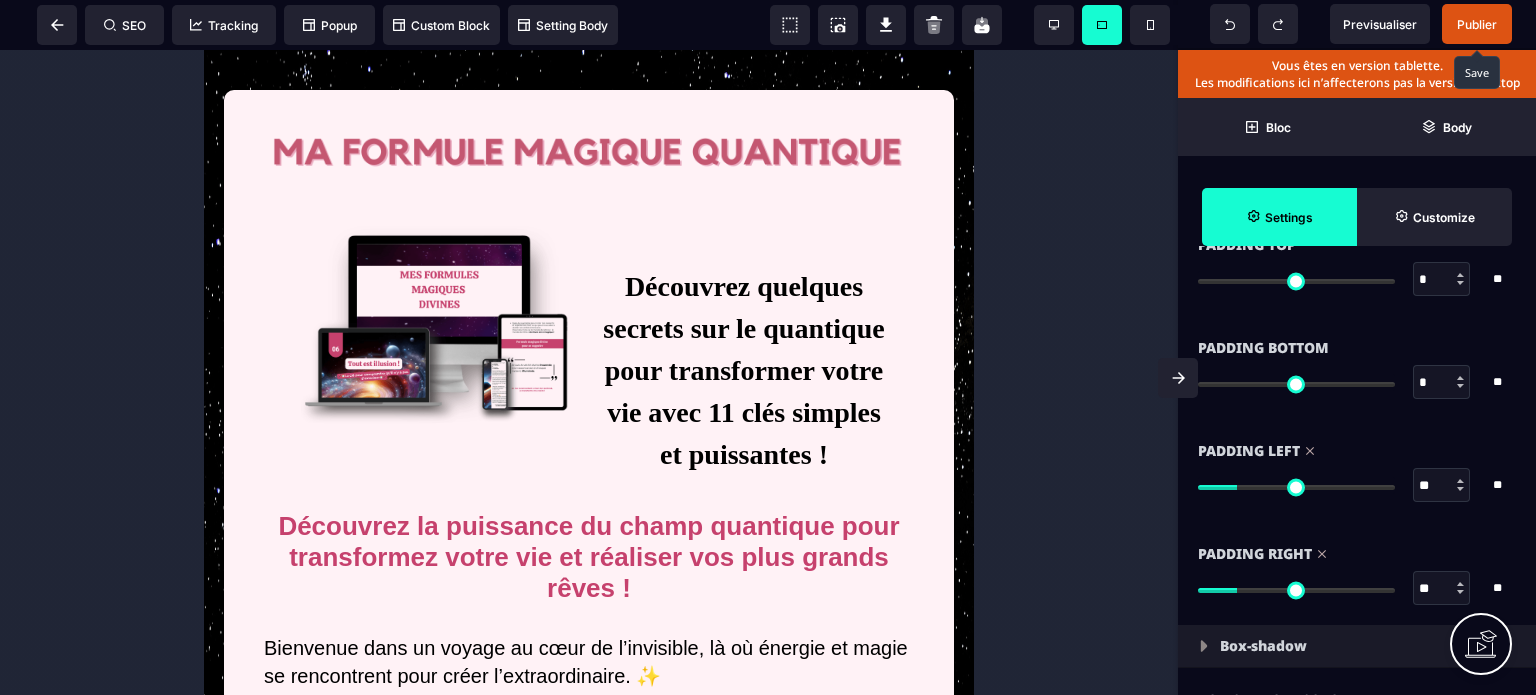 click on "Publier" at bounding box center (1477, 24) 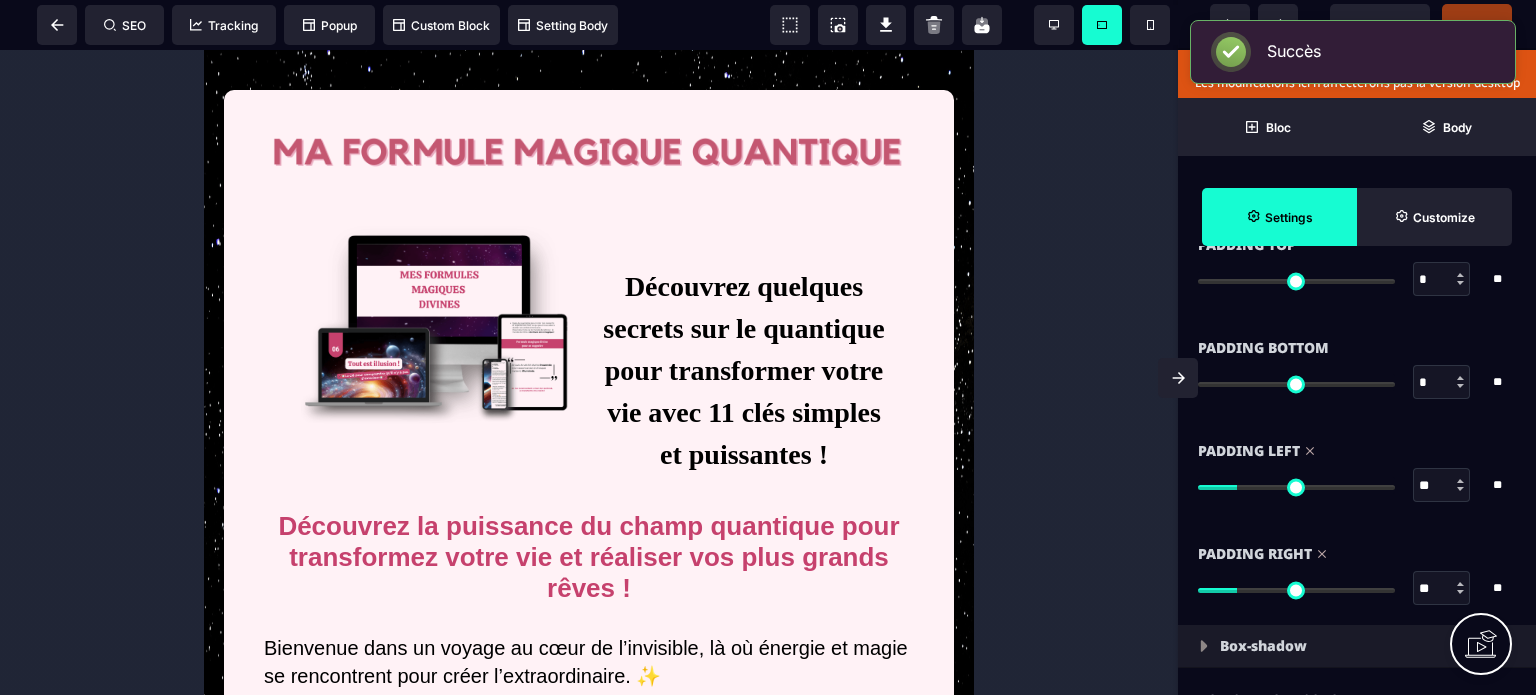 click at bounding box center (1150, 25) 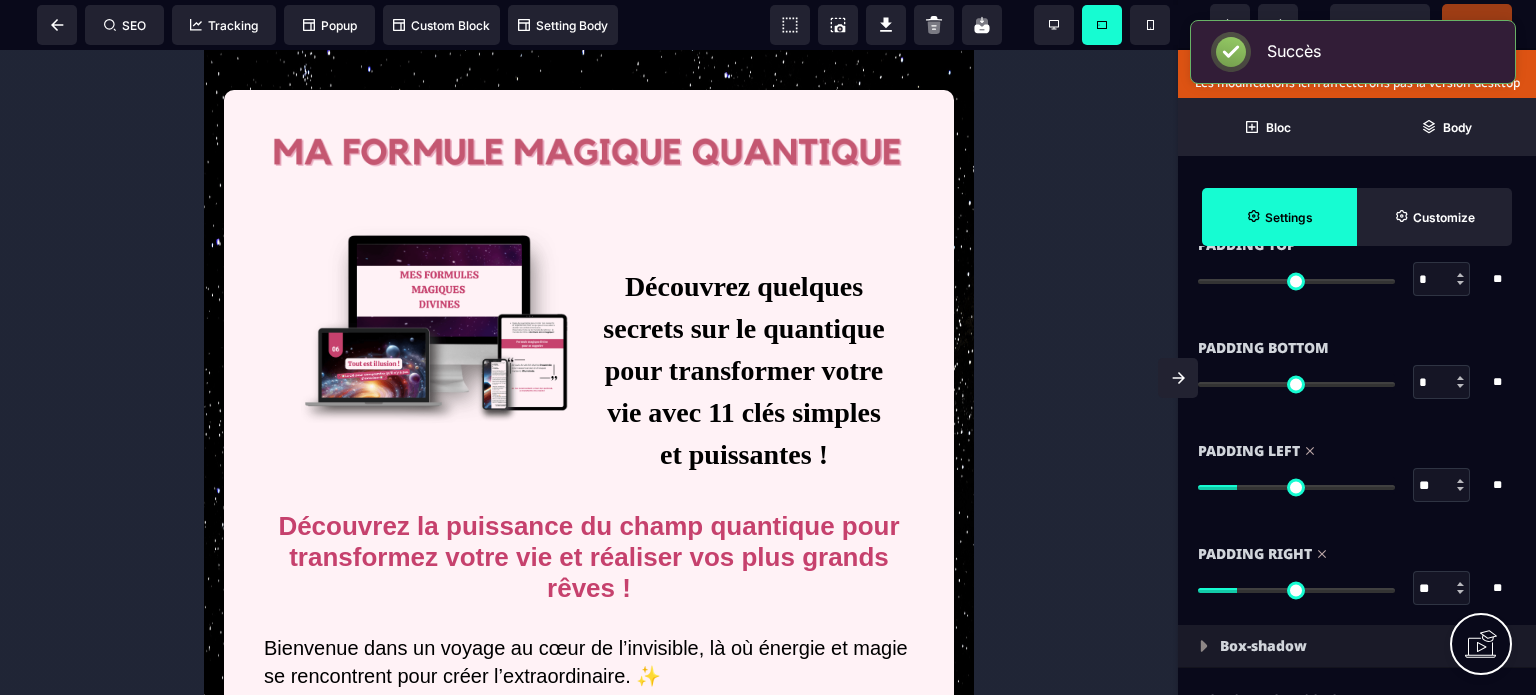 type on "**" 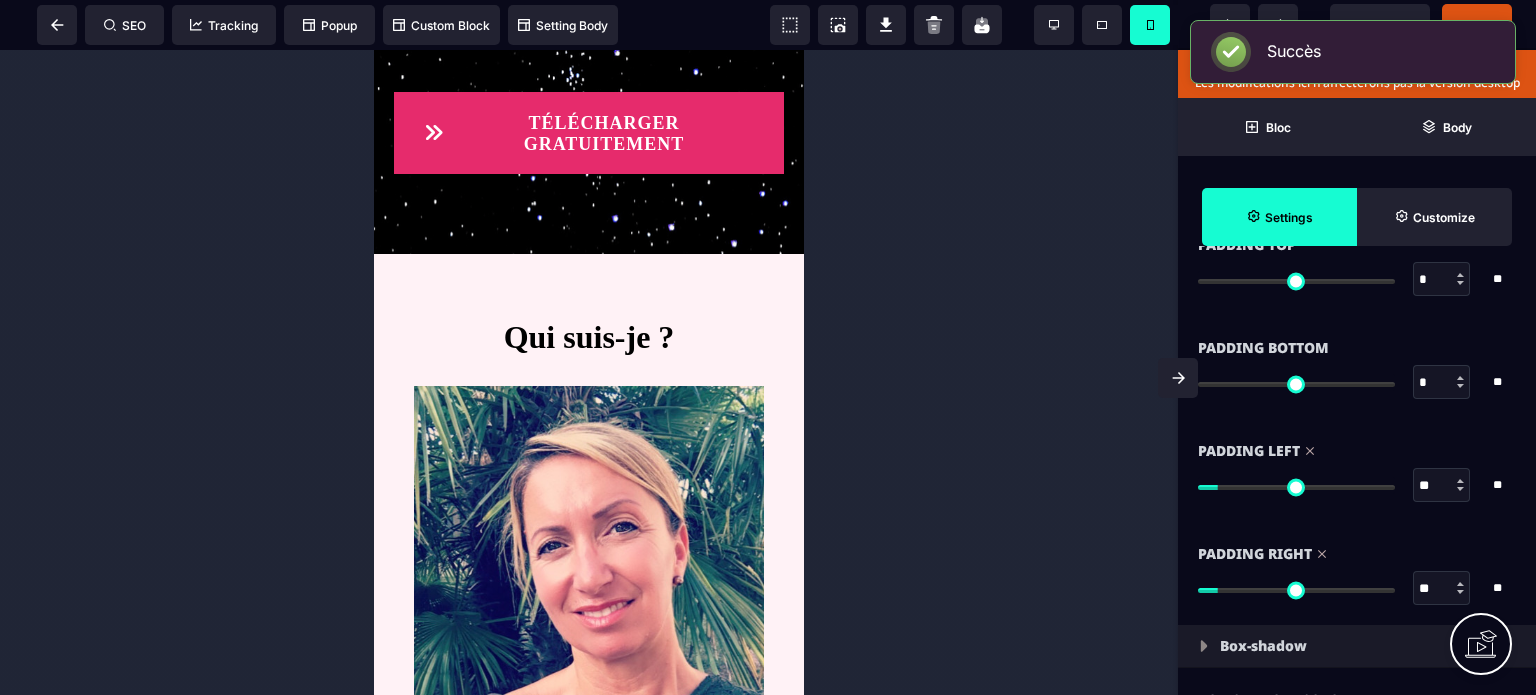 scroll, scrollTop: 6411, scrollLeft: 0, axis: vertical 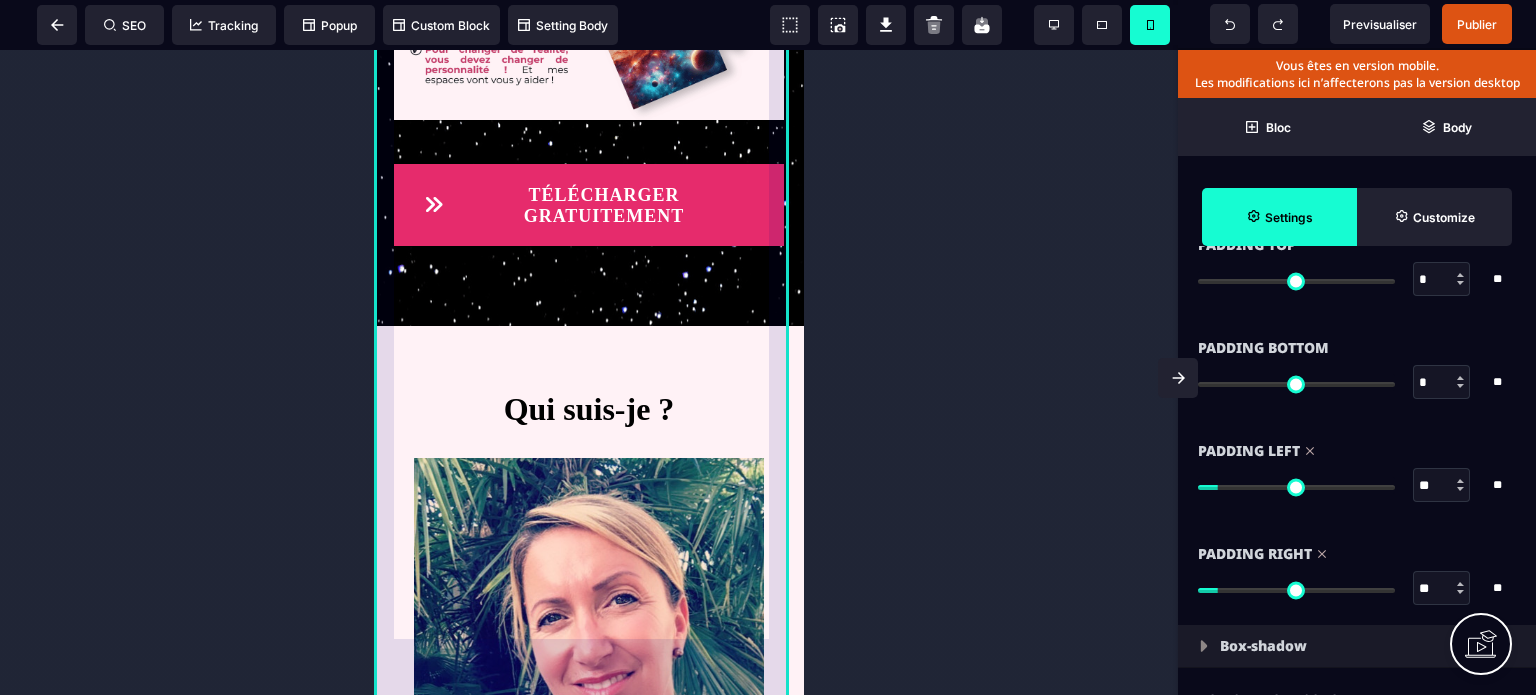 click on "Ce que contient l'ebook : TÉLÉCHARGER GRATUITEMENT" at bounding box center (589, -66) 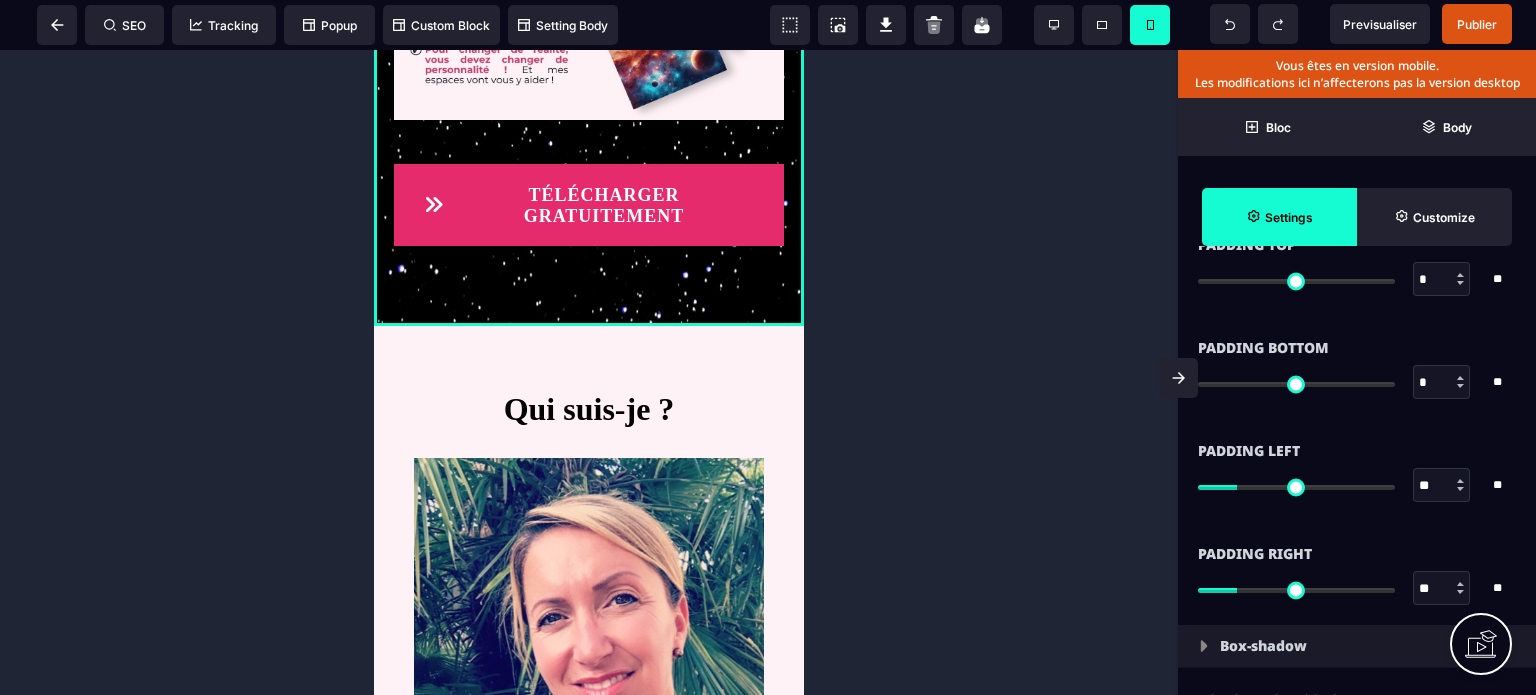 type on "*" 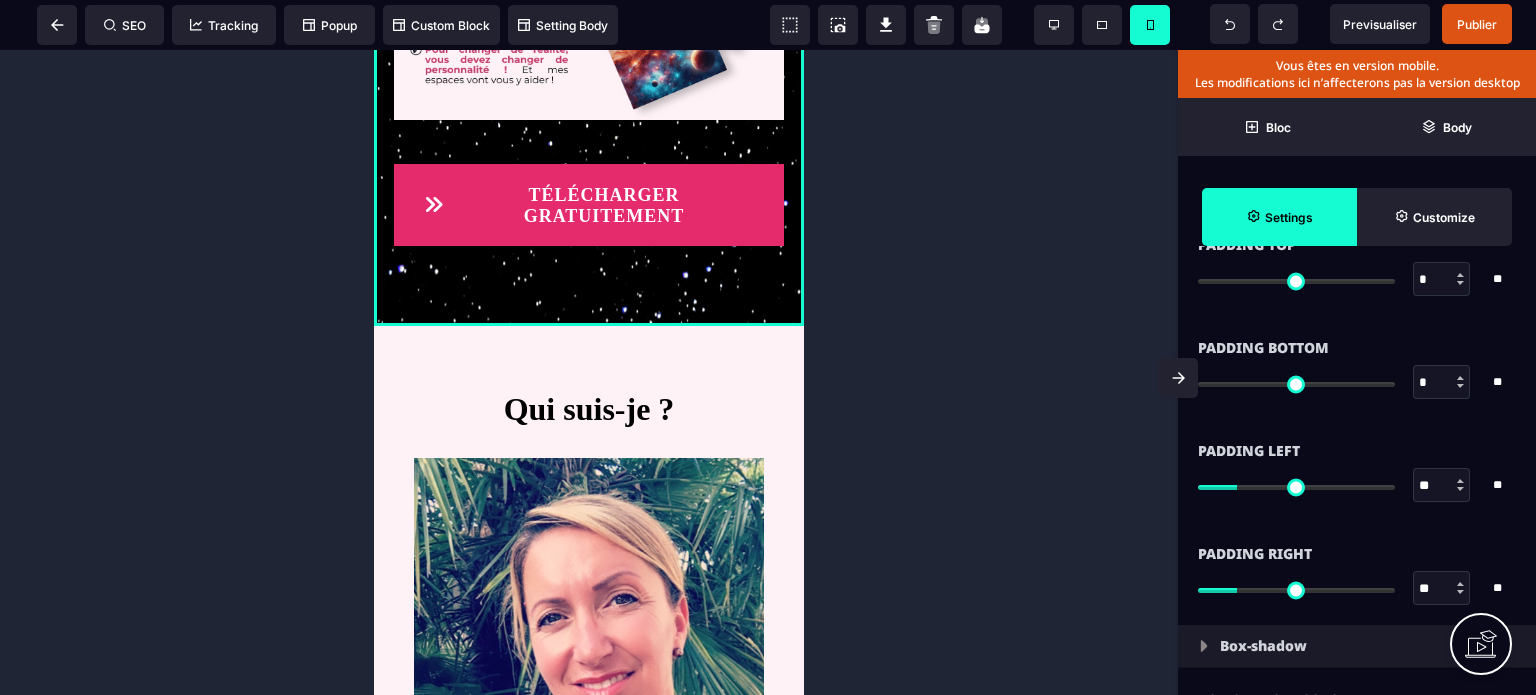 type on "***" 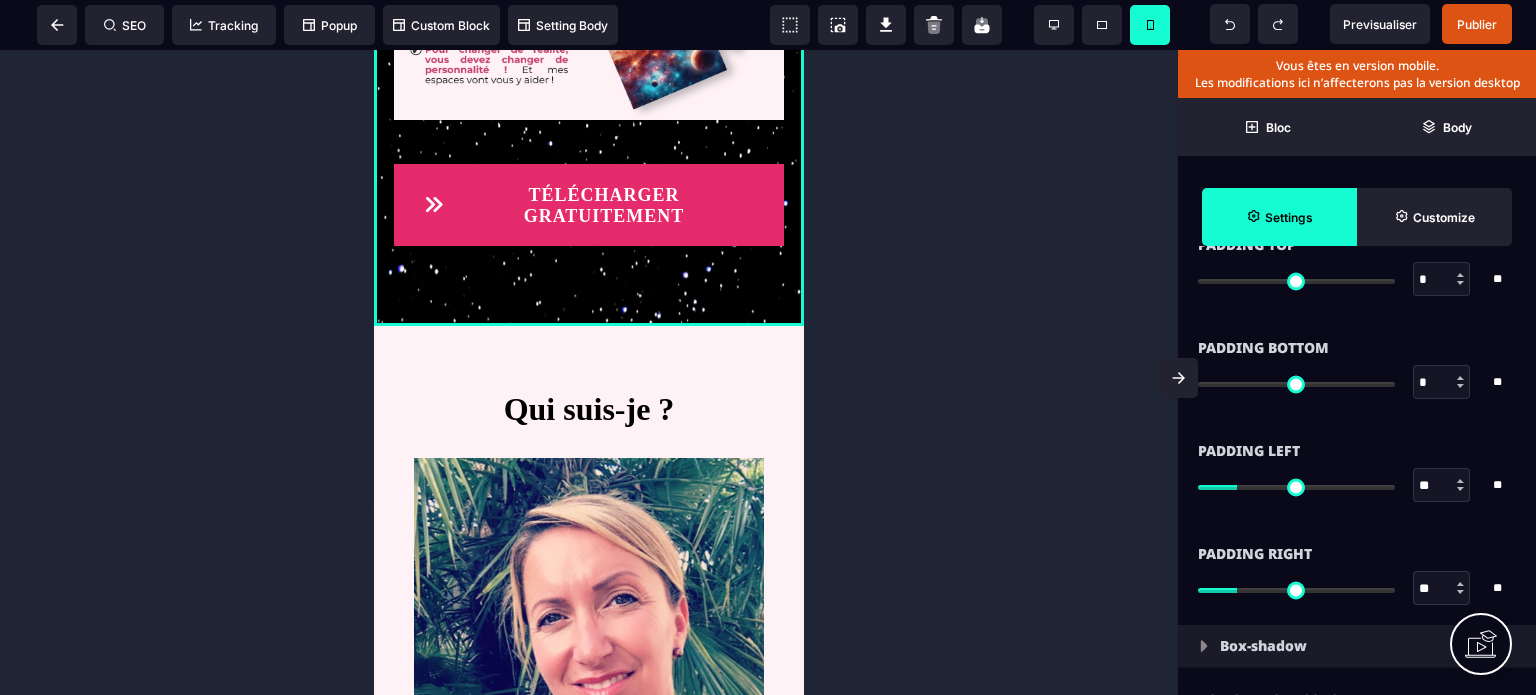 type on "*" 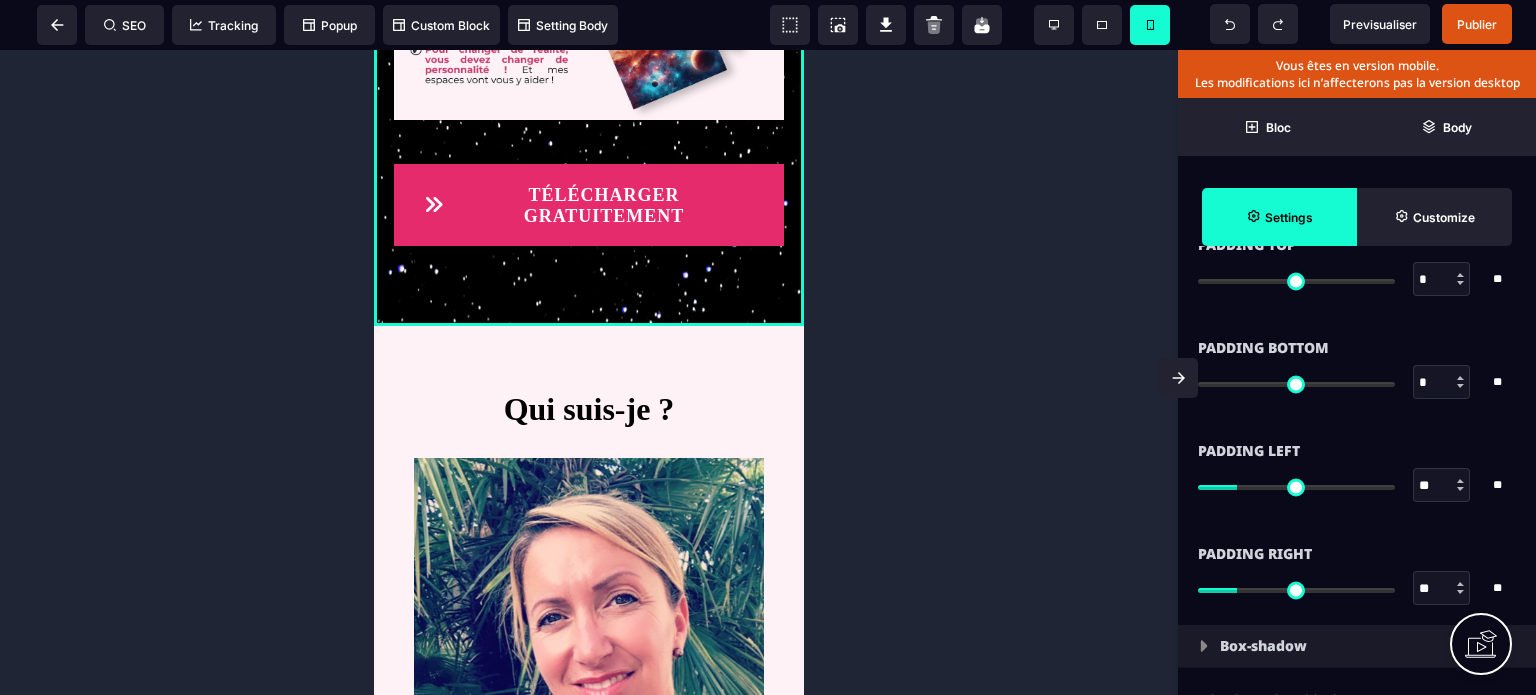 type on "*" 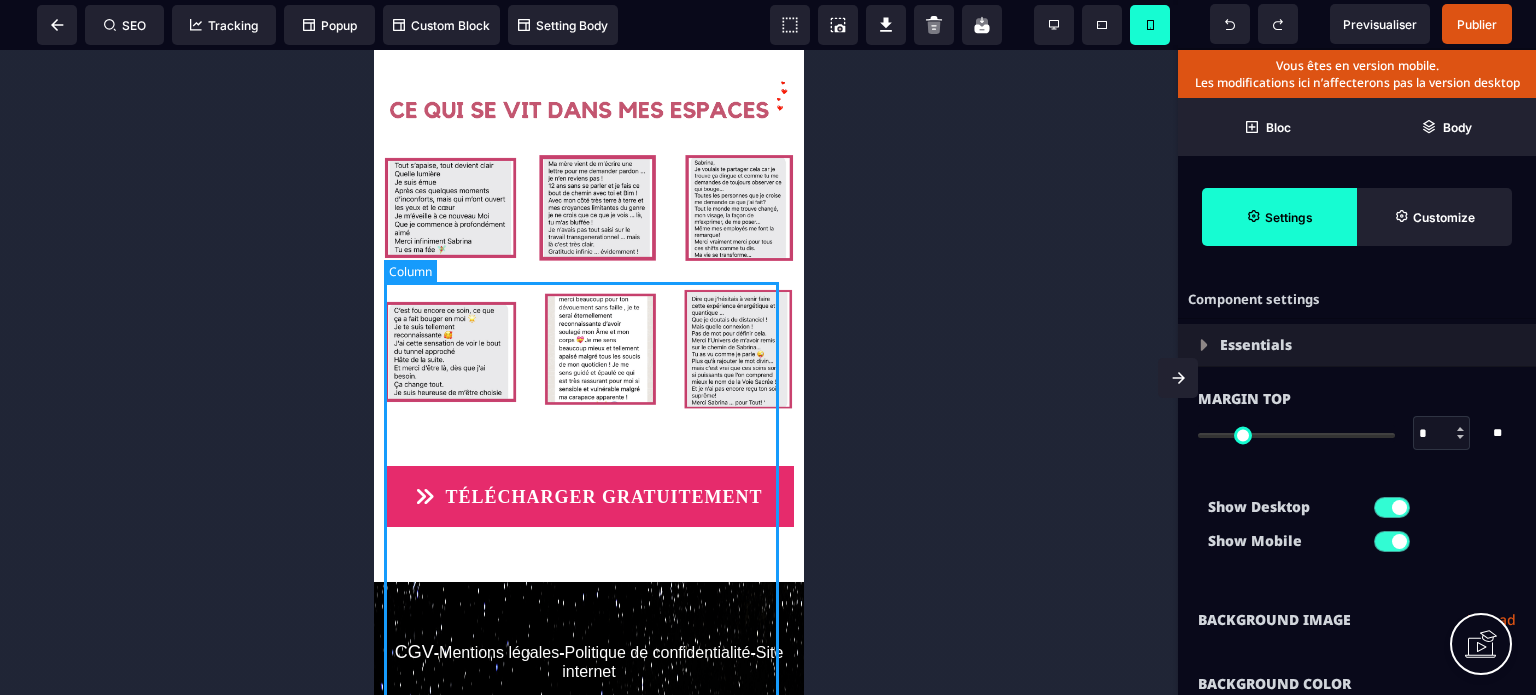 scroll, scrollTop: 9097, scrollLeft: 0, axis: vertical 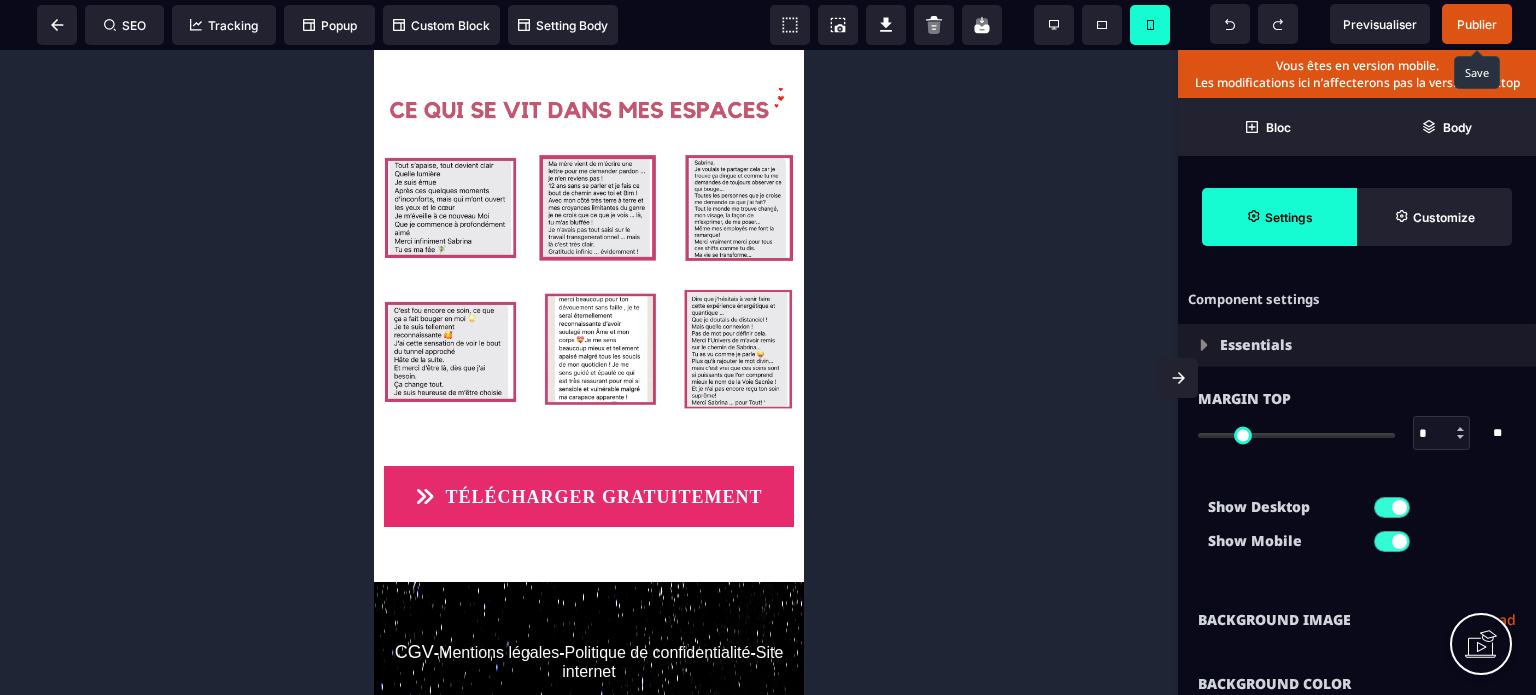 click on "Publier" at bounding box center [1477, 24] 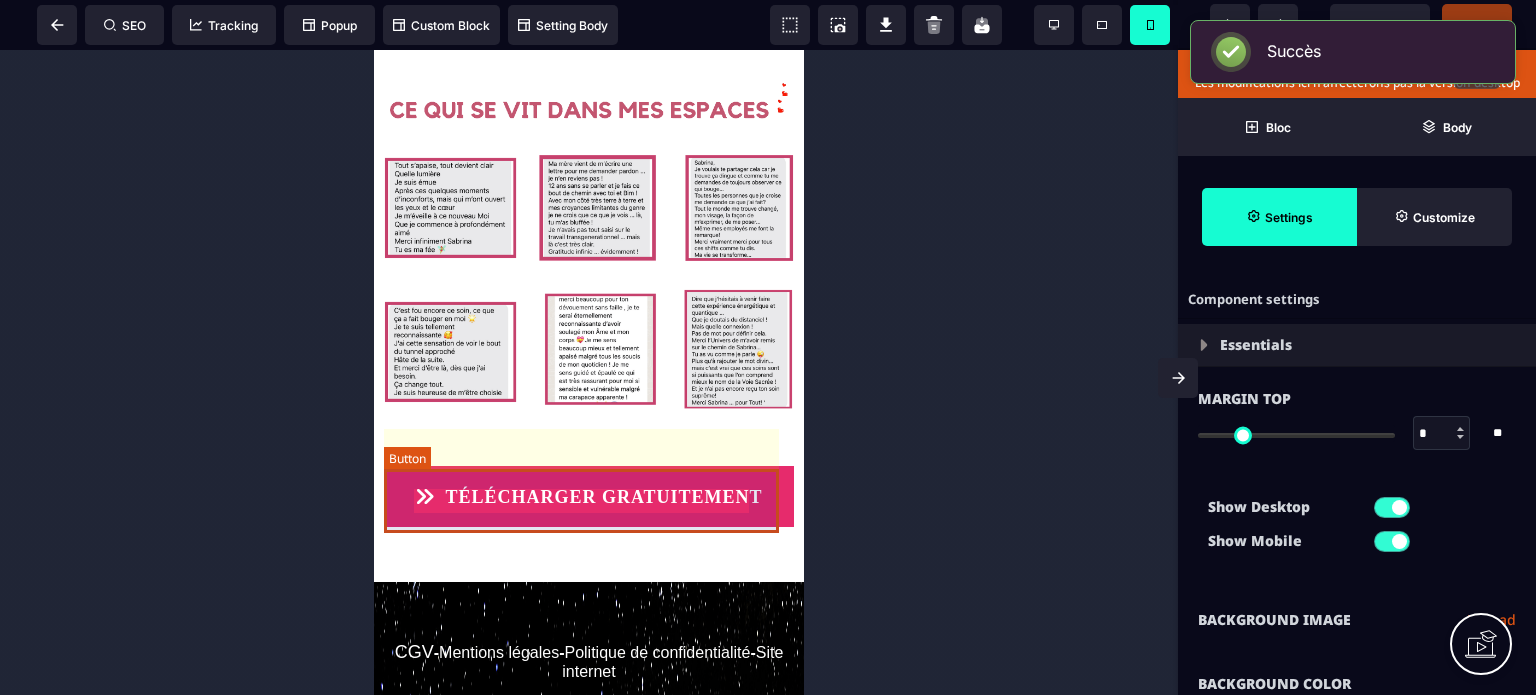 click on "TÉLÉCHARGER GRATUITEMENT" at bounding box center [589, 496] 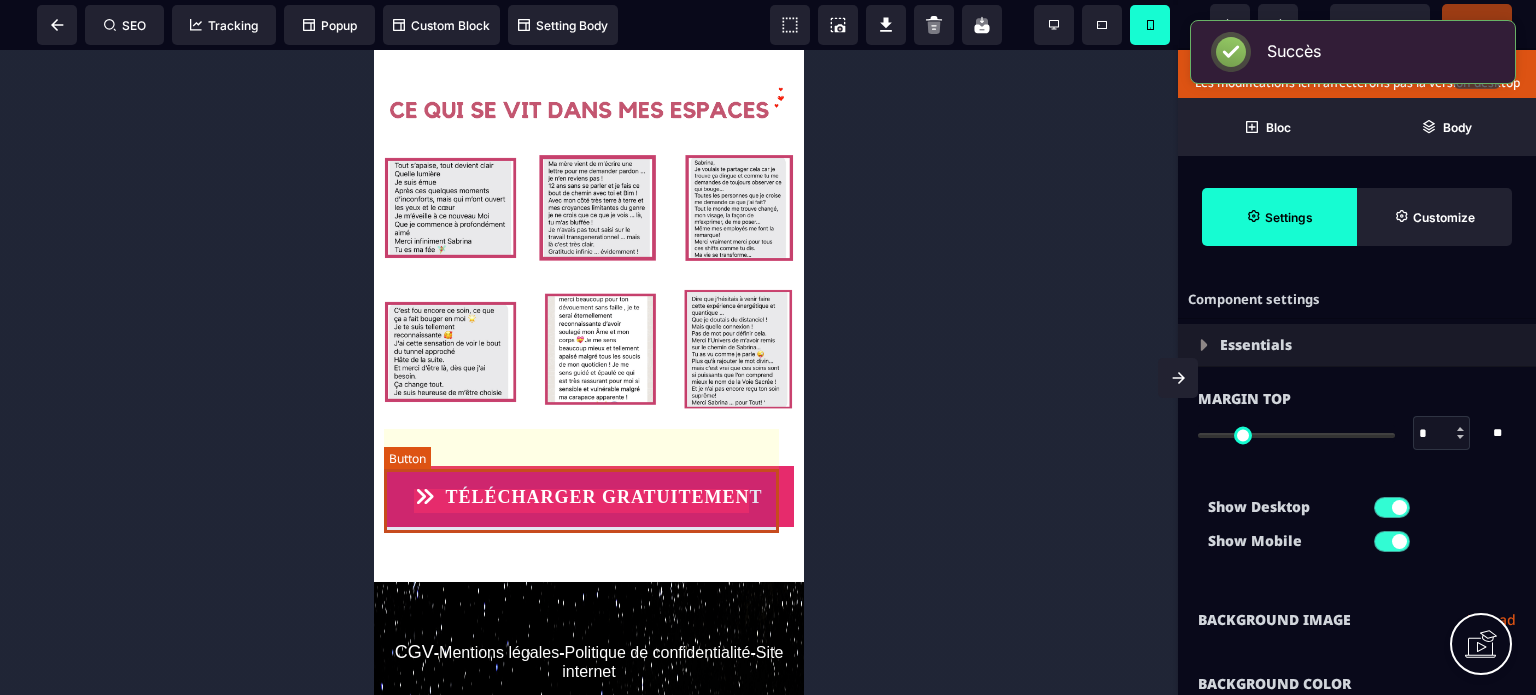 select on "***" 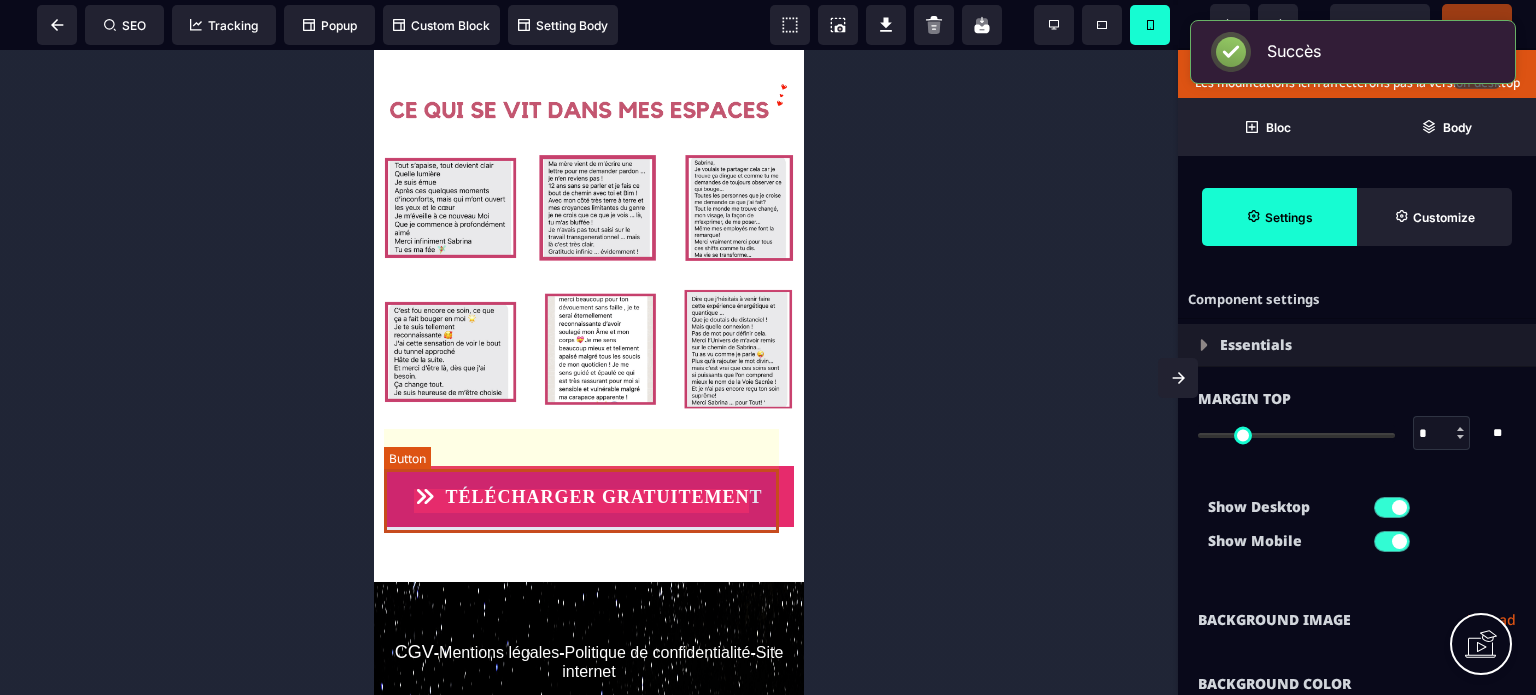 select on "*****" 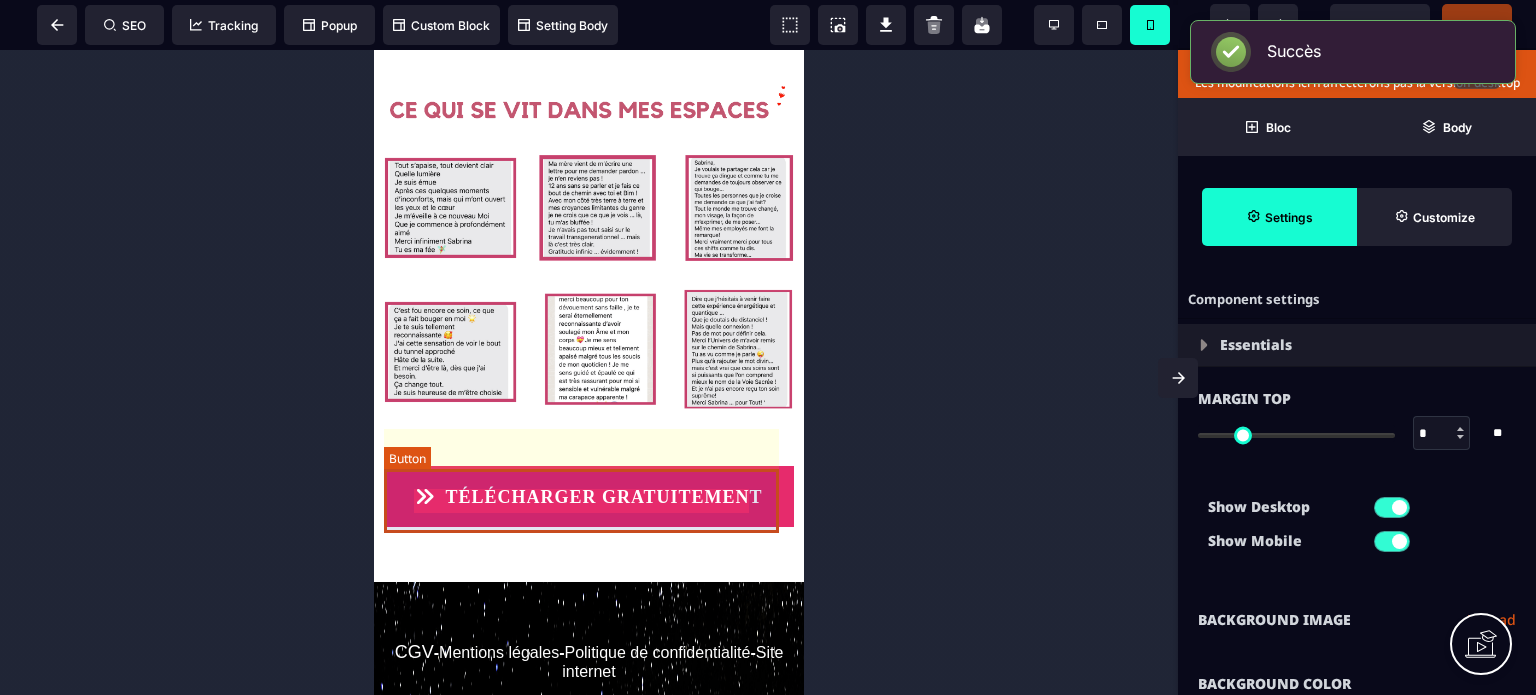 select on "*" 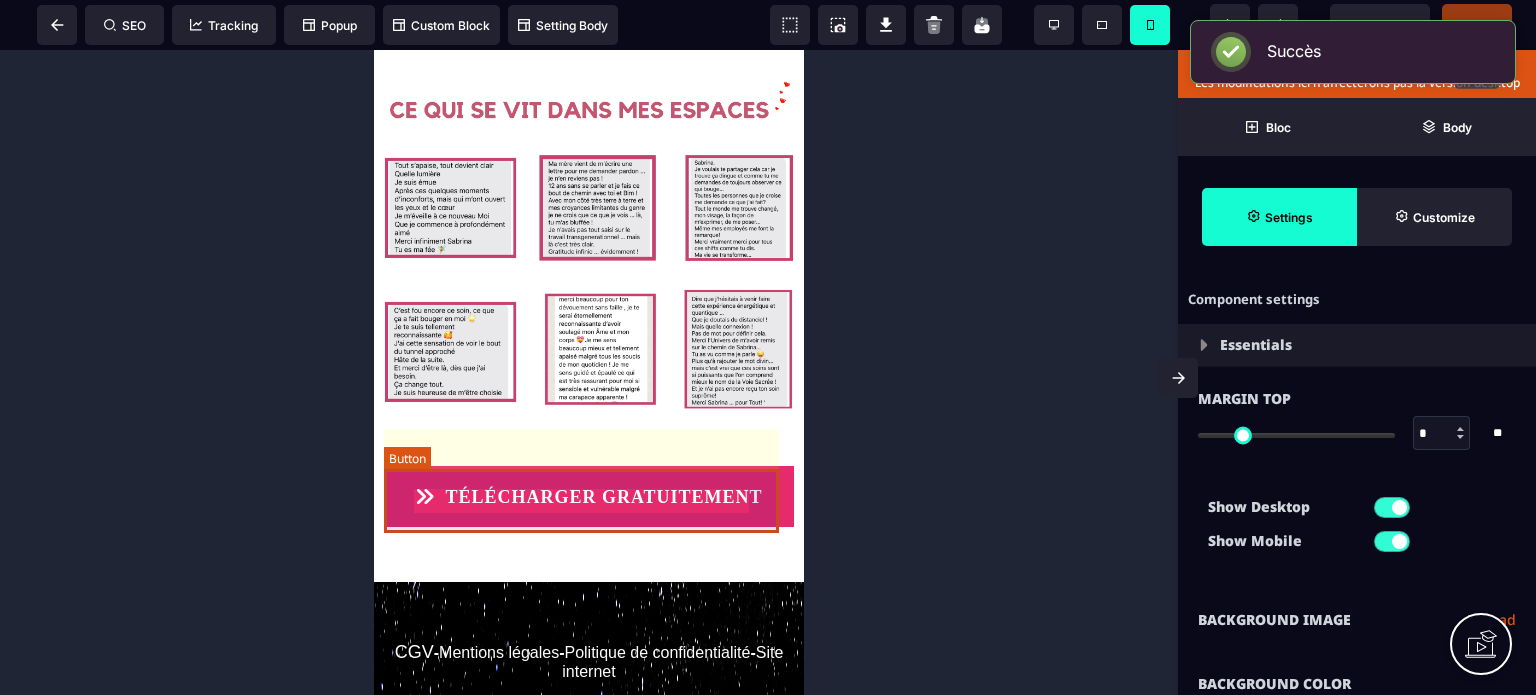 select on "**" 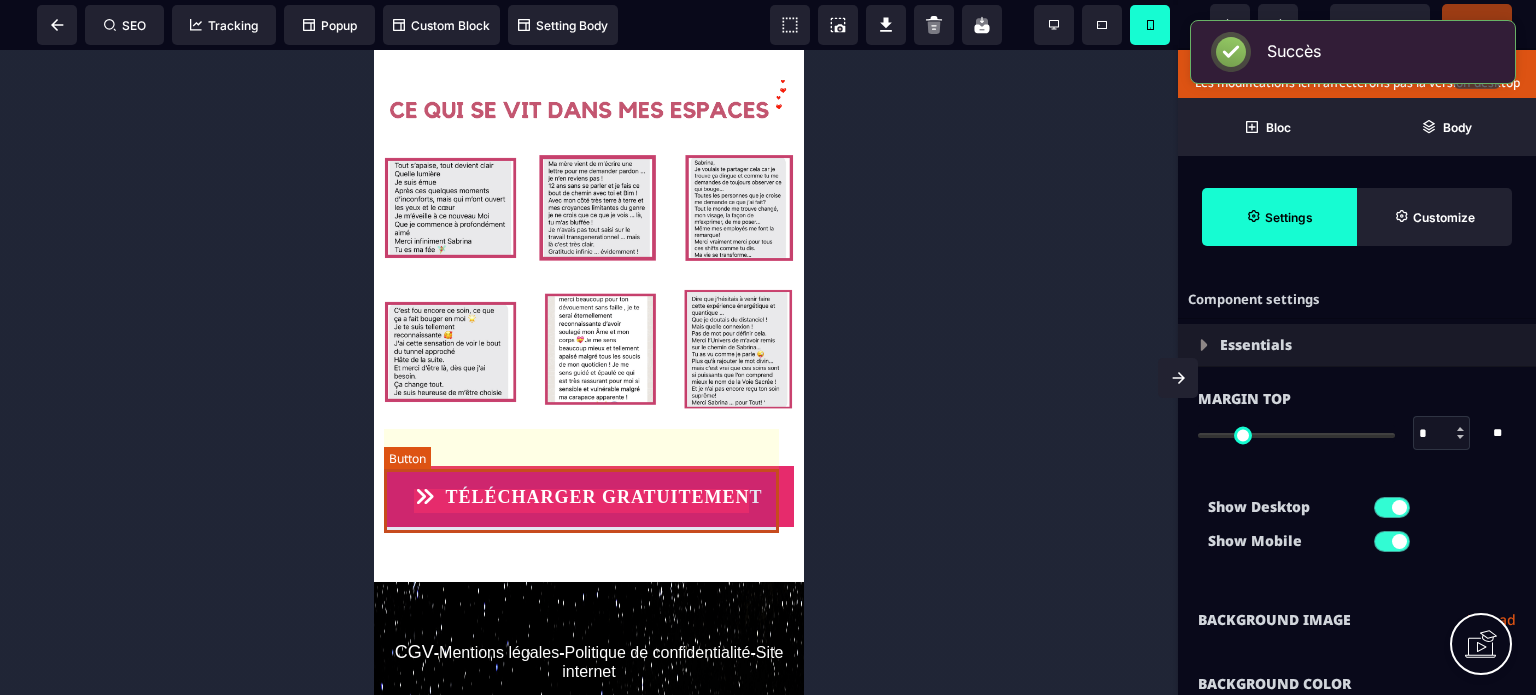 select on "**" 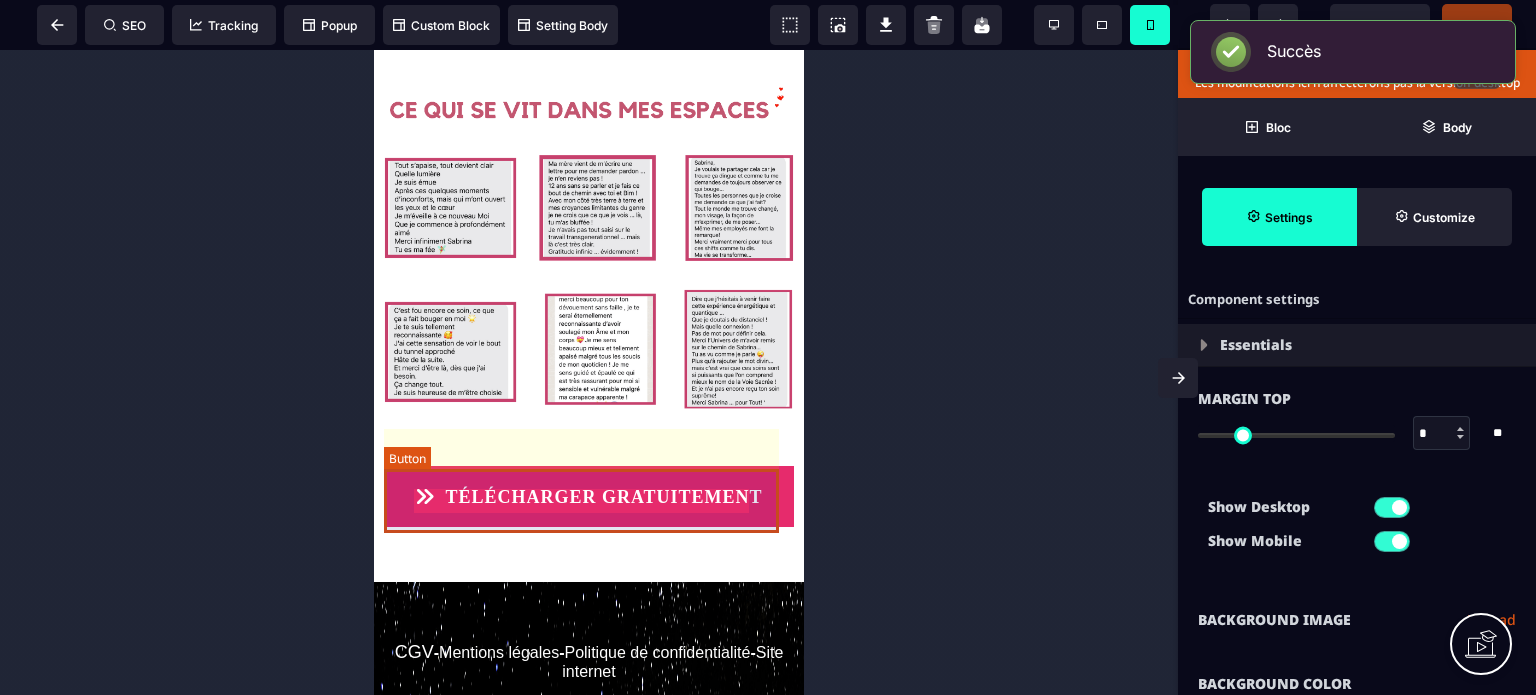 select on "**" 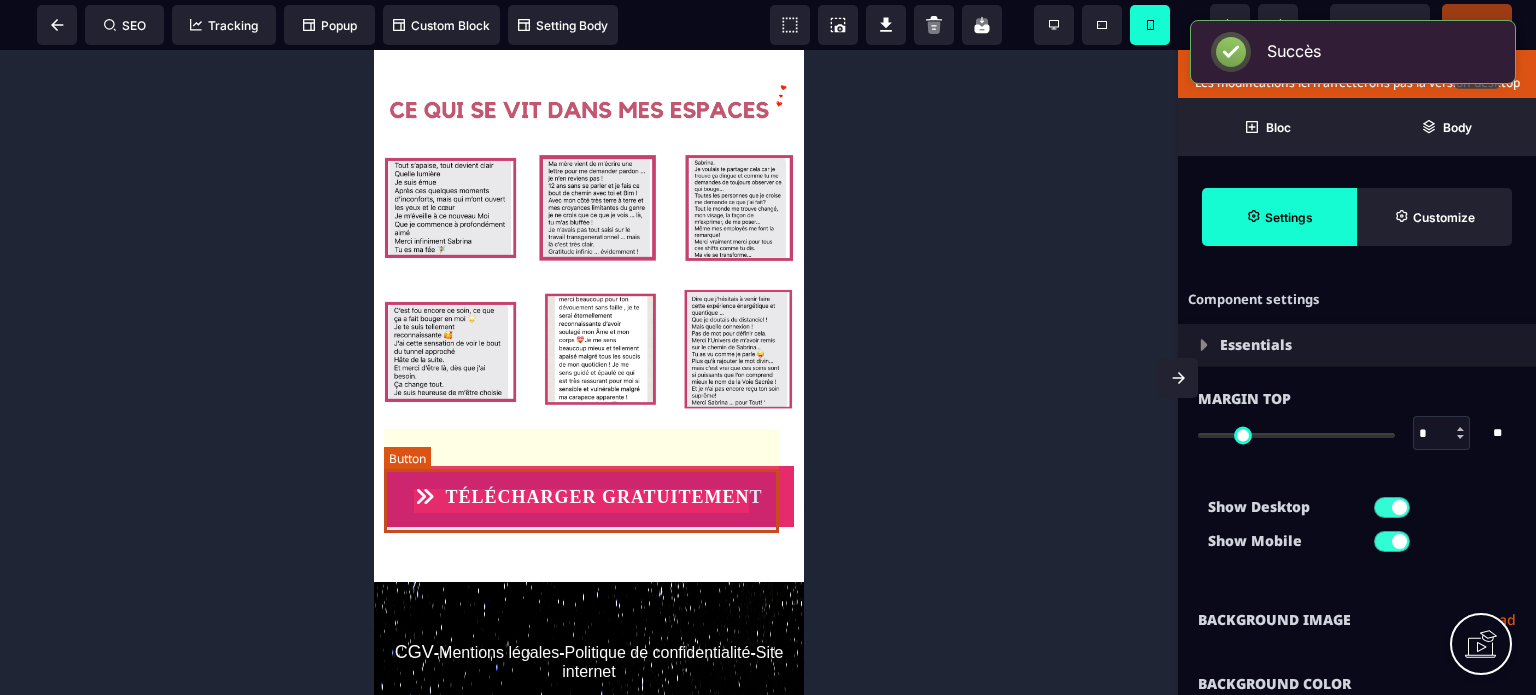 select on "**" 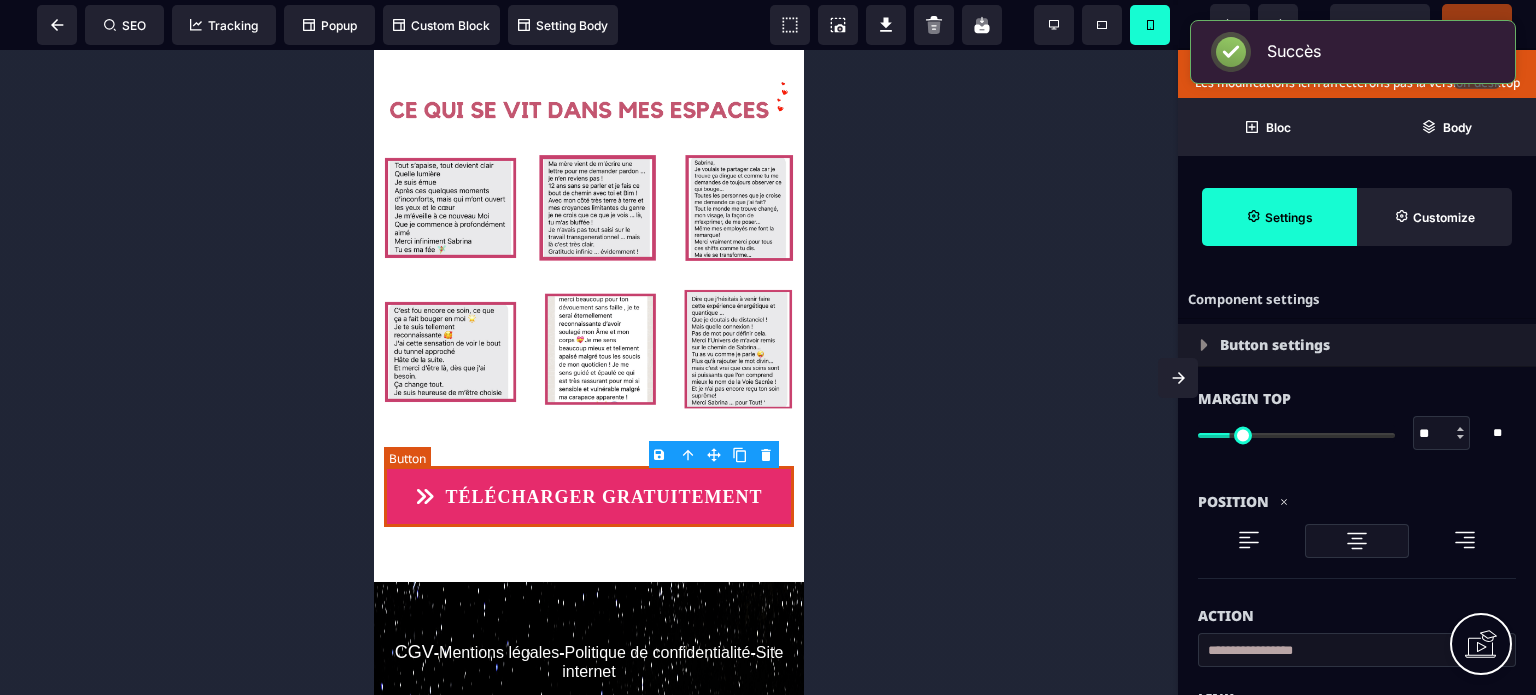 type on "**" 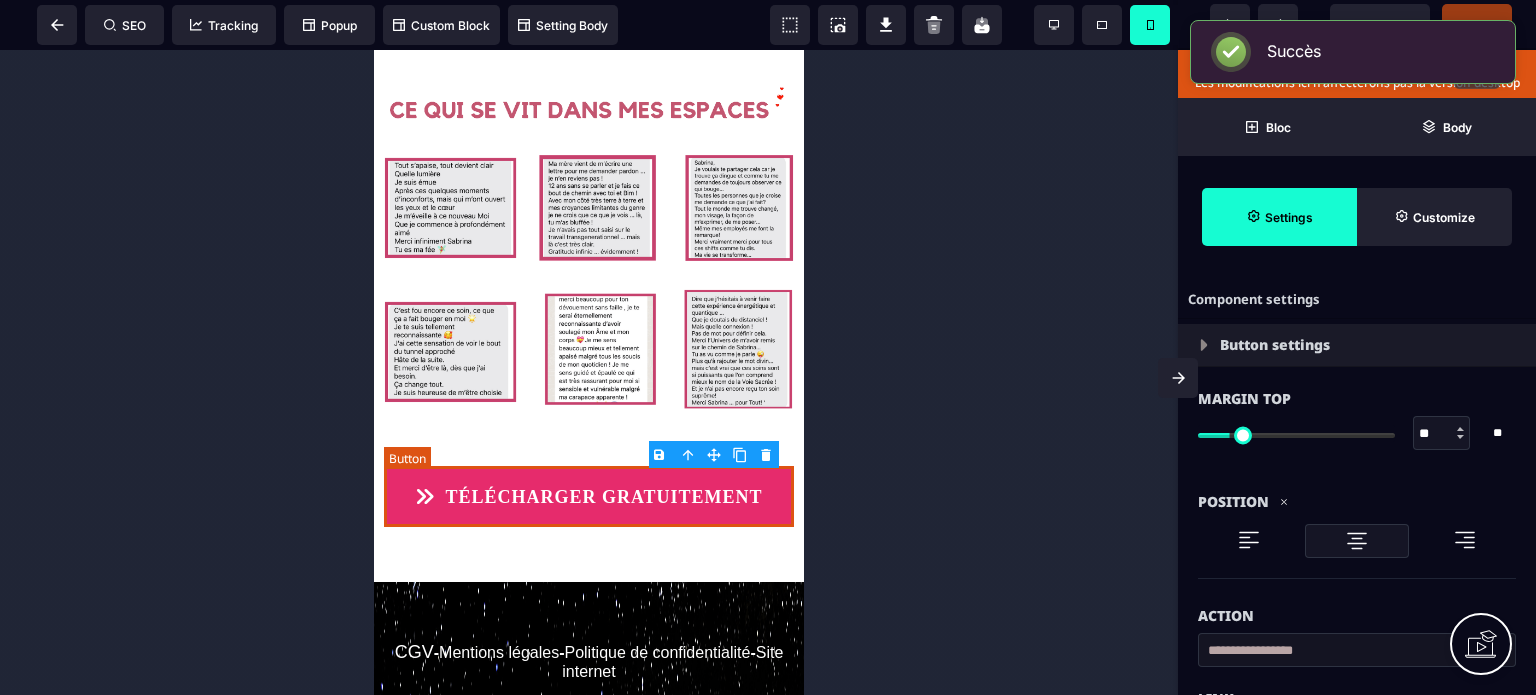 type on "**" 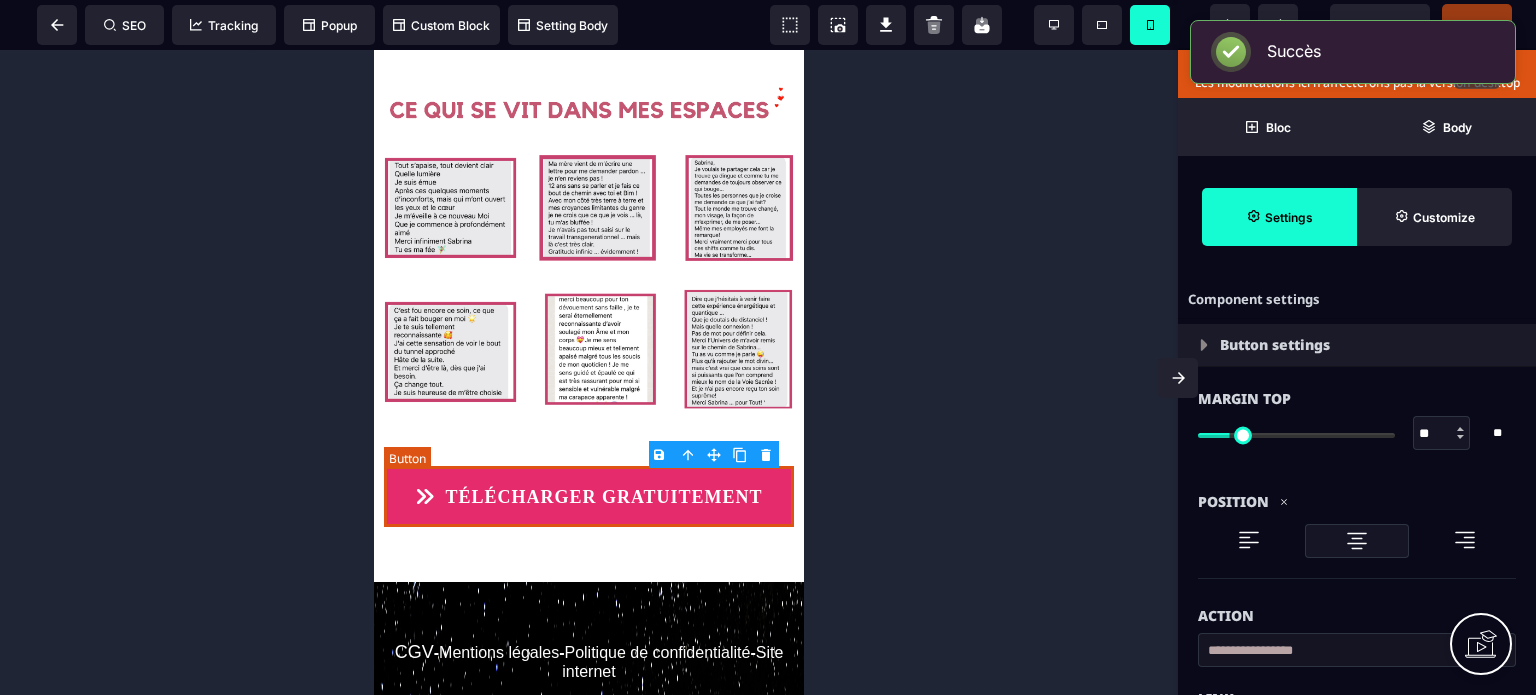 type on "**" 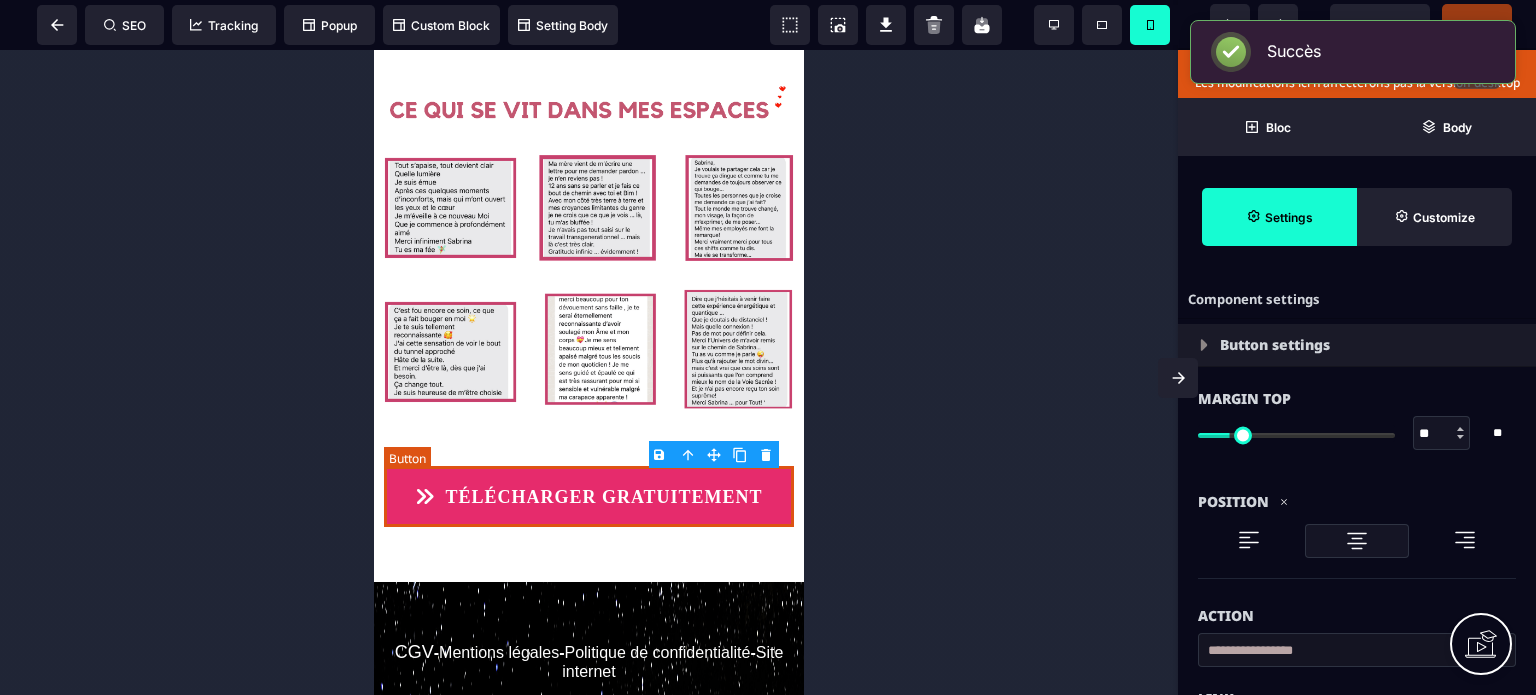 type on "**" 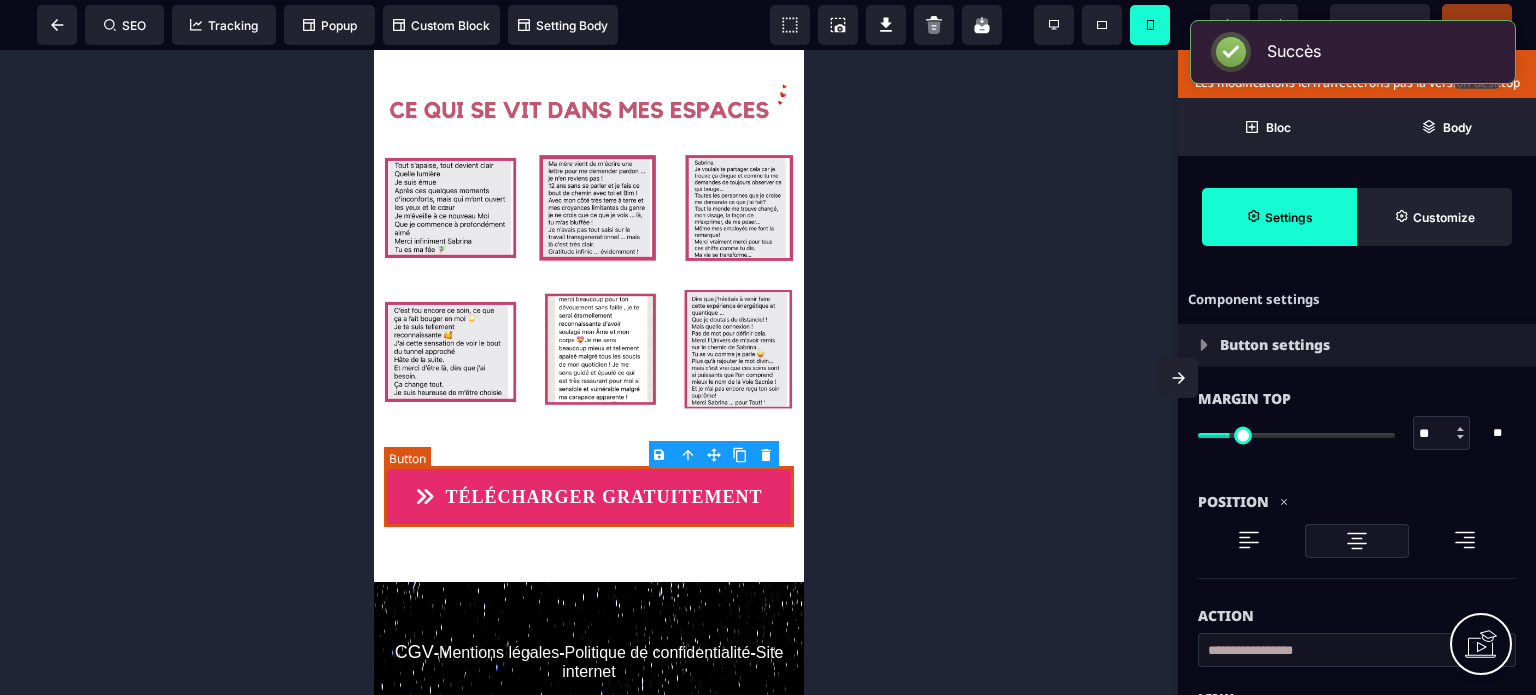 type on "***" 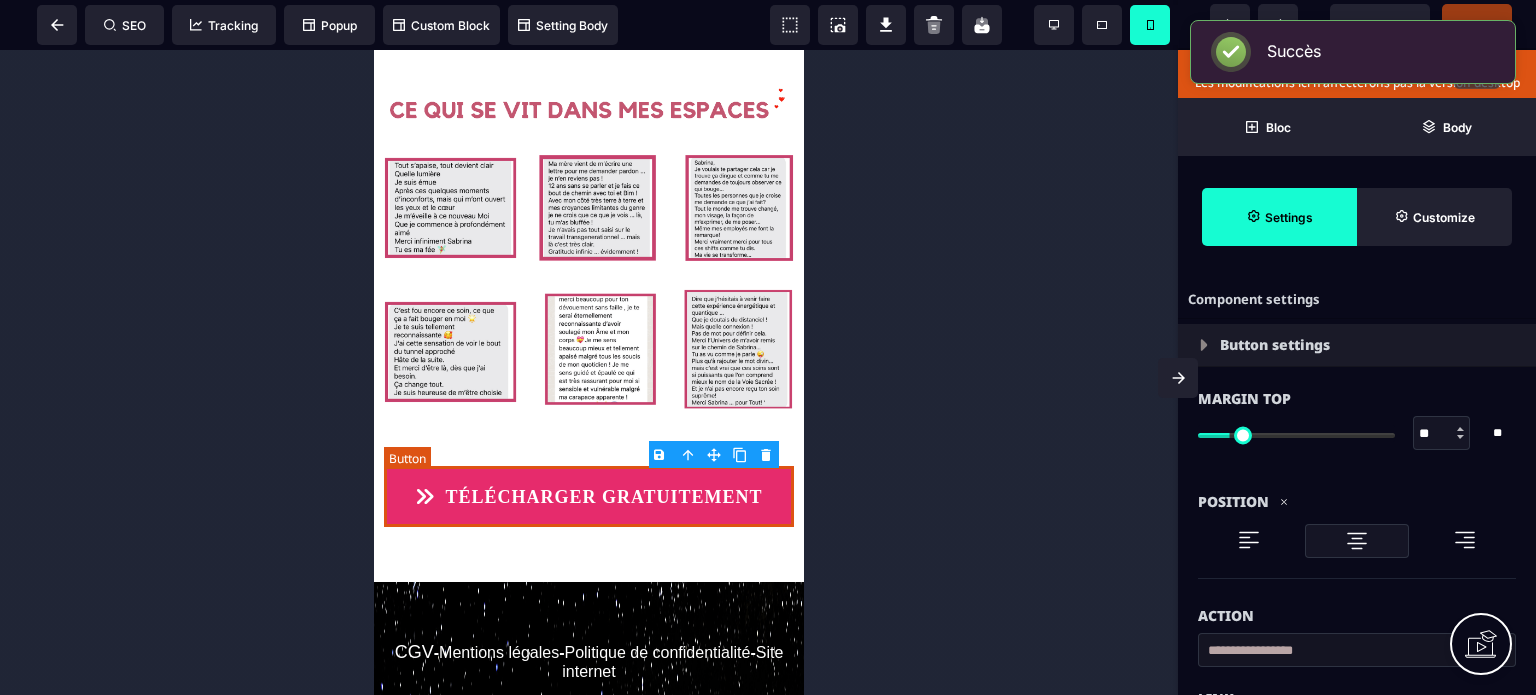 type on "***" 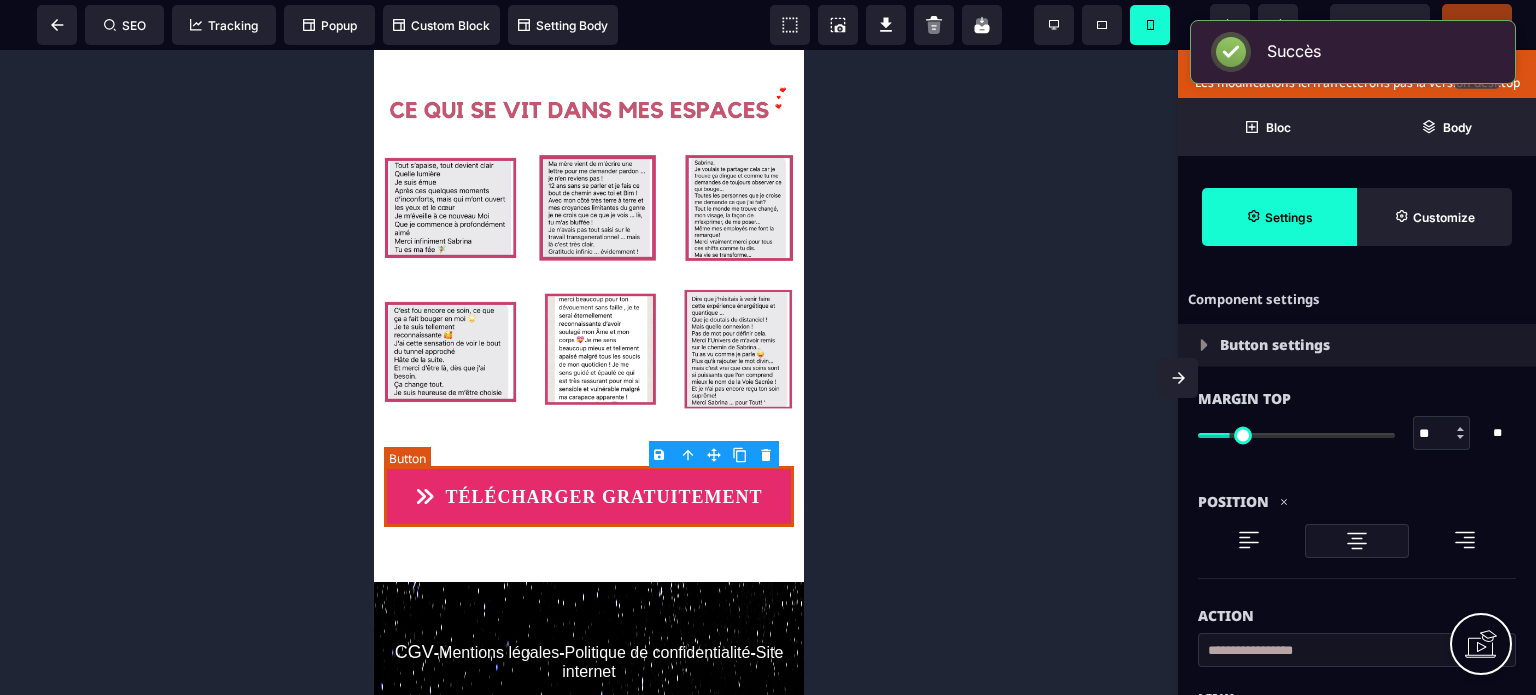 type on "*" 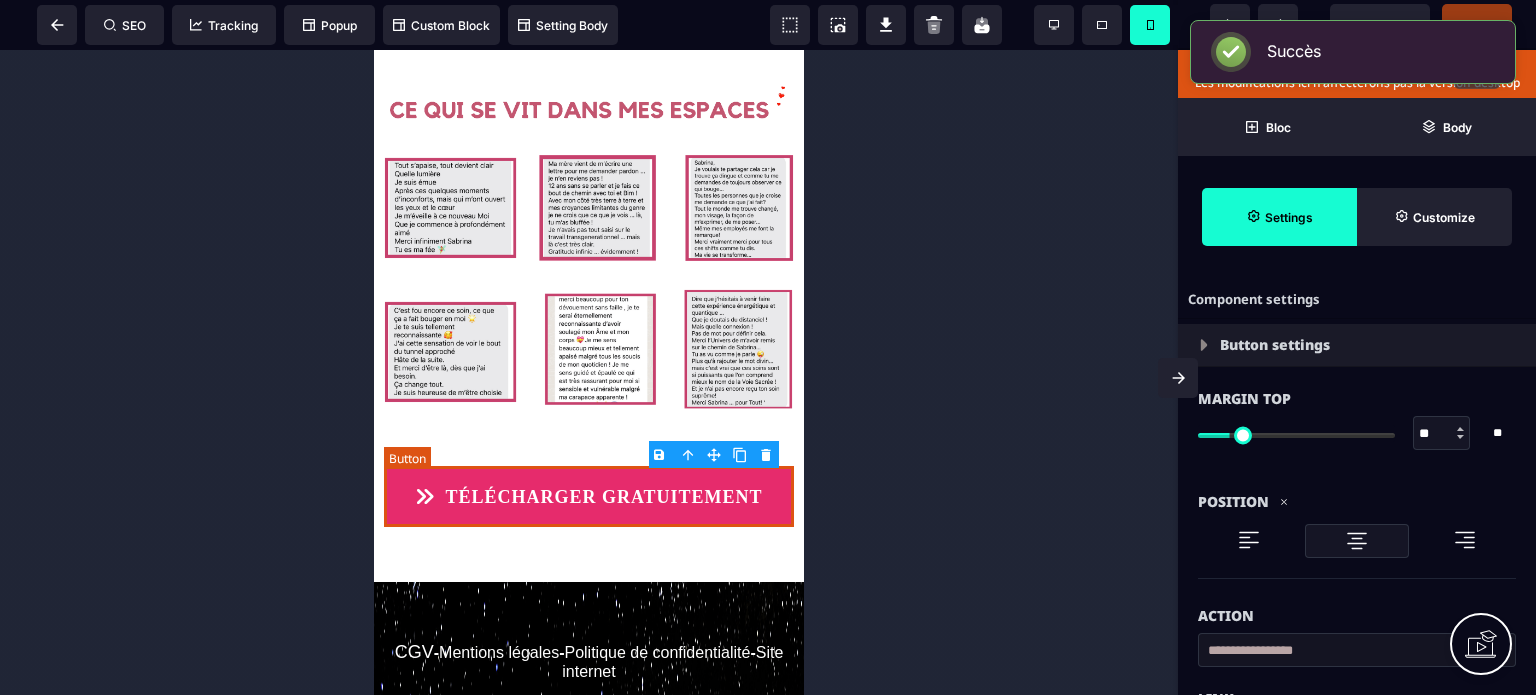 type on "*" 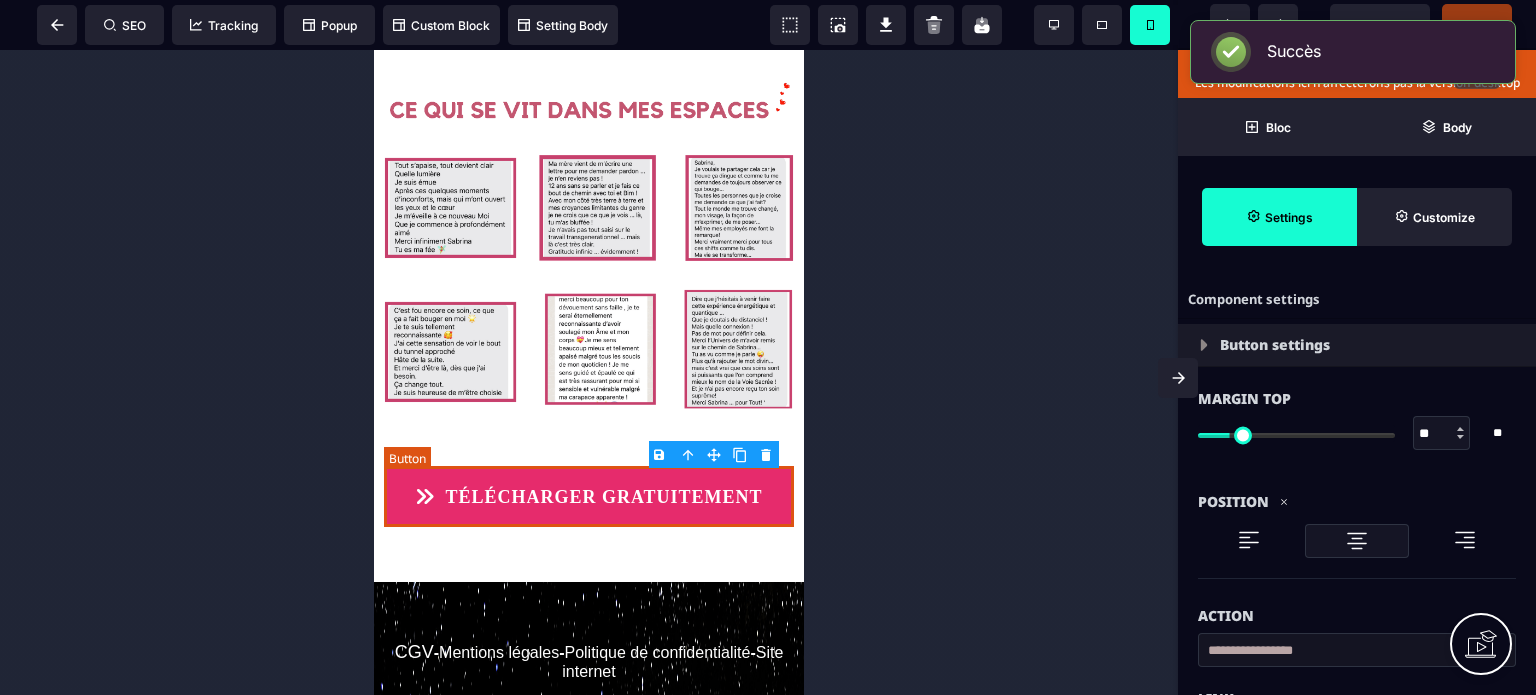 type on "*" 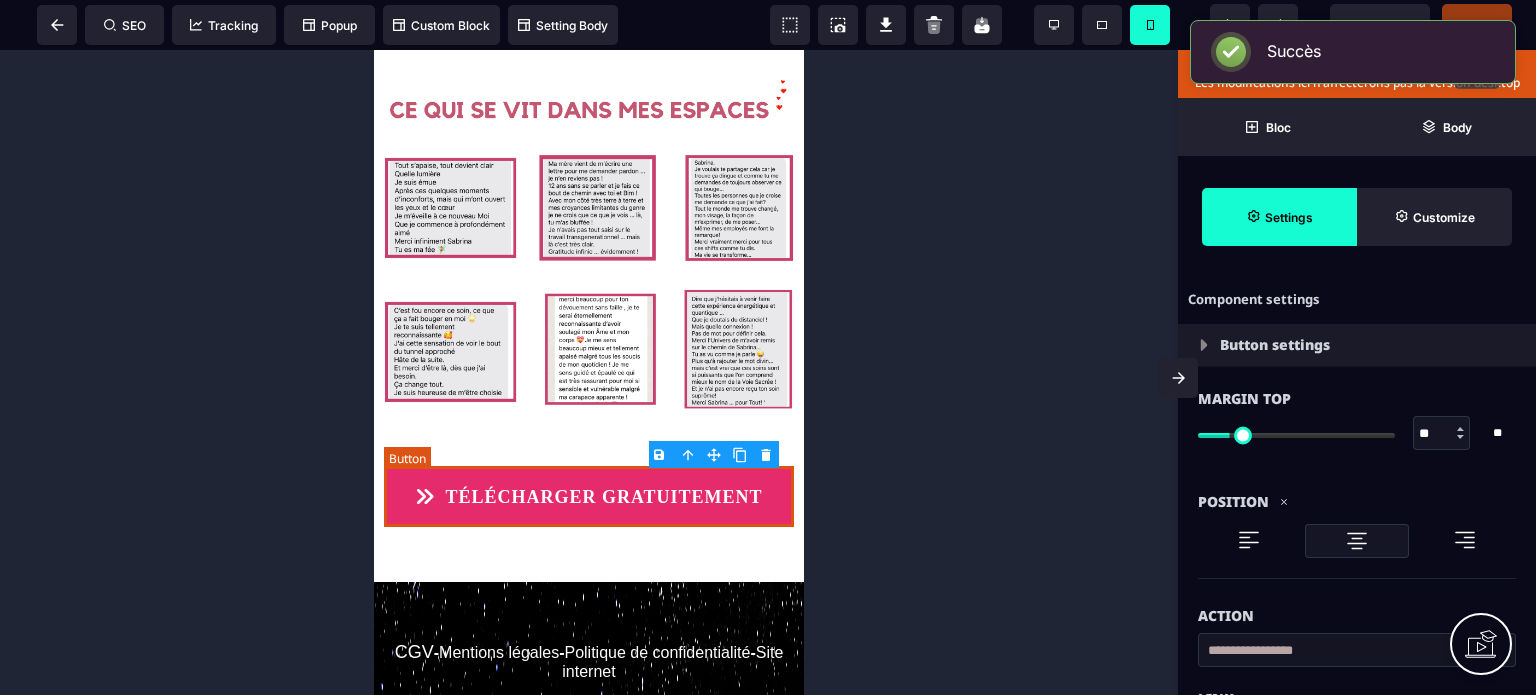 type on "***" 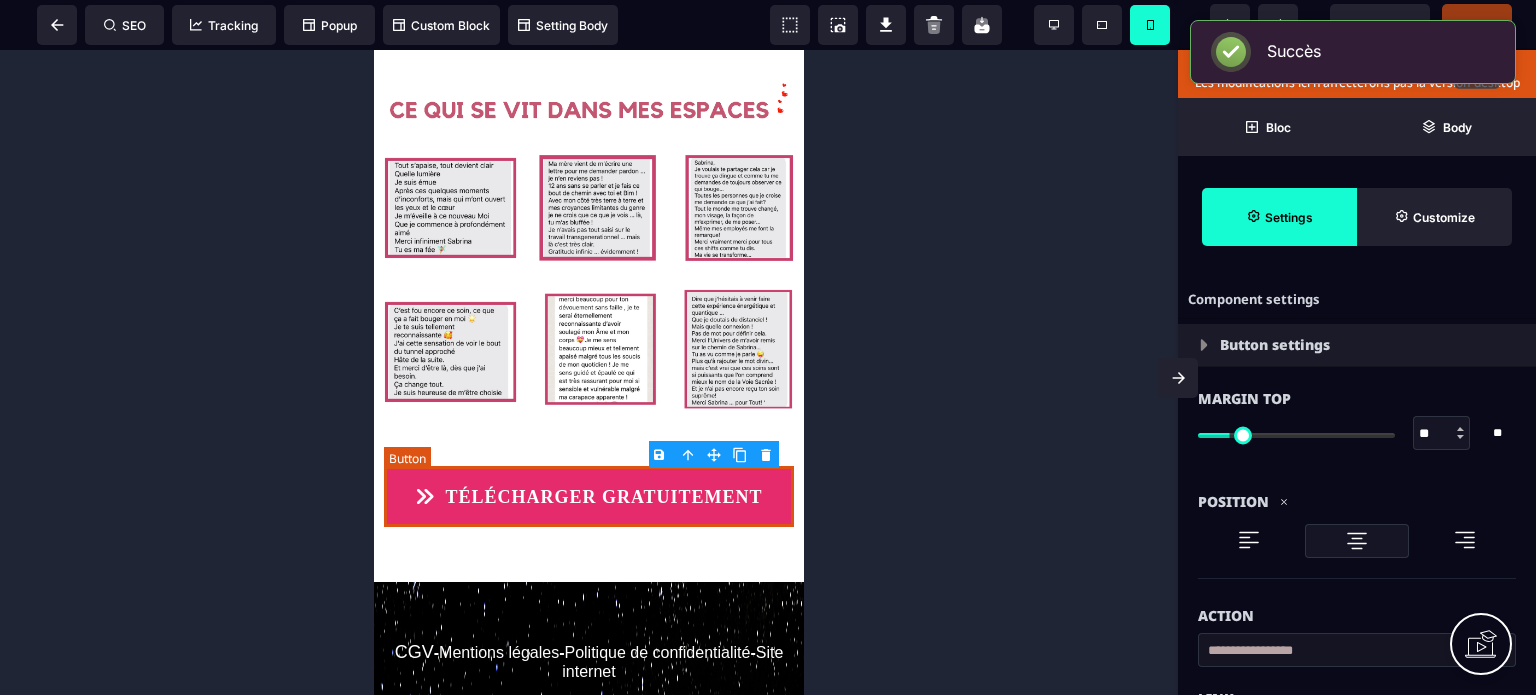 type on "***" 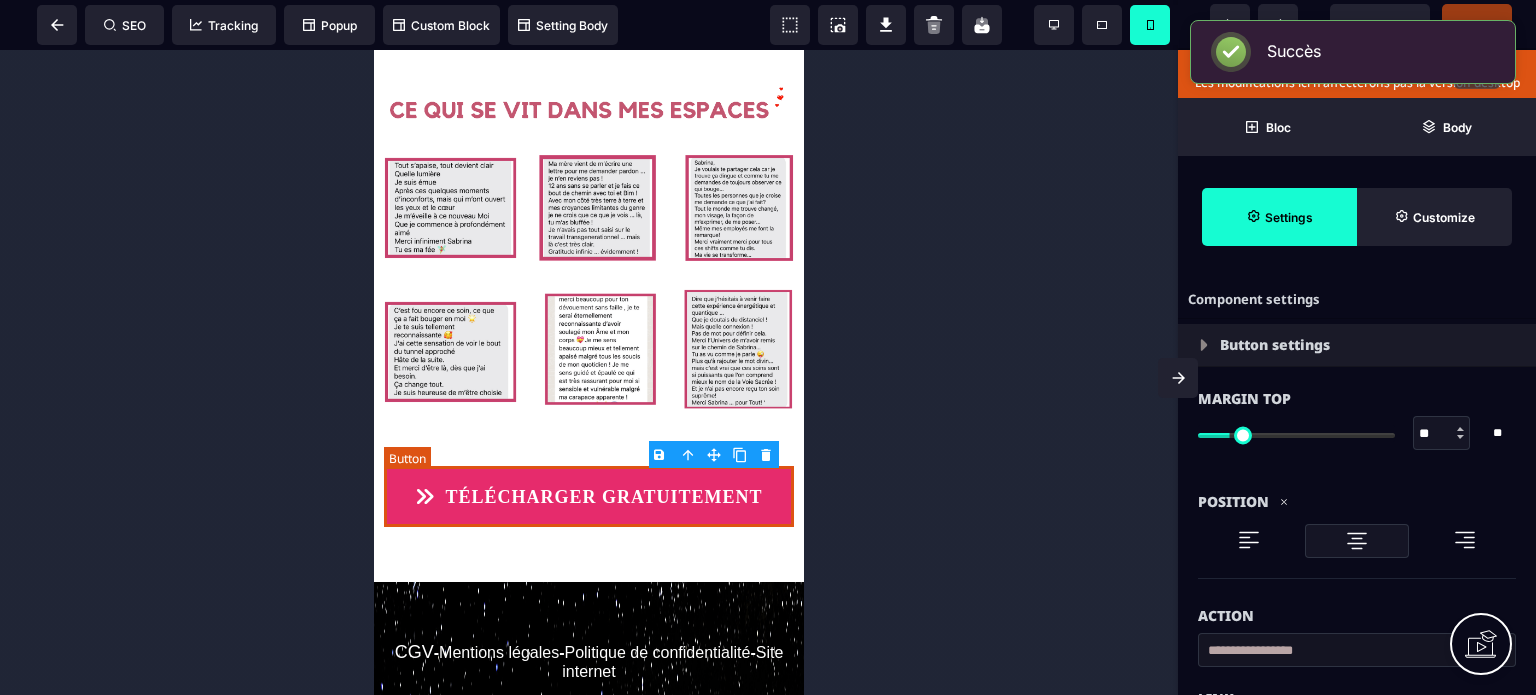 select 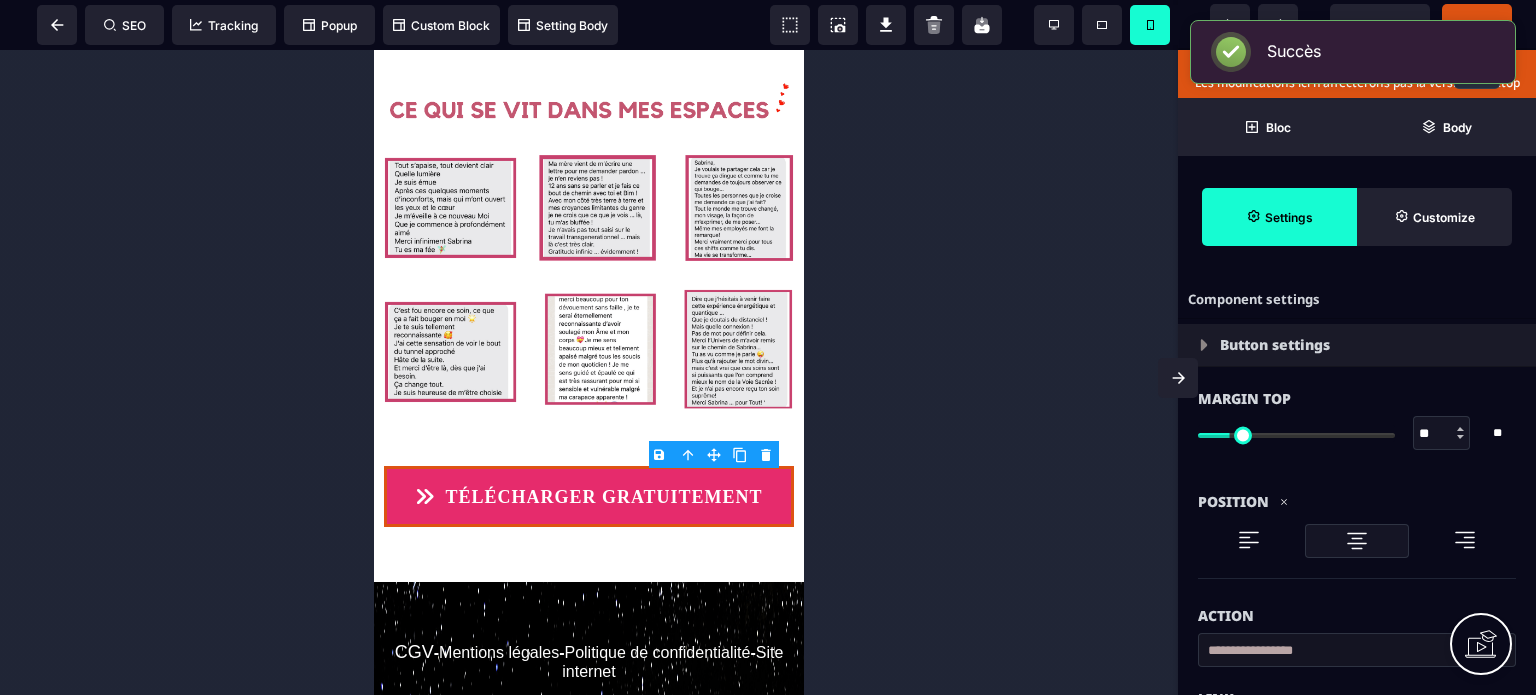 click on "Component settings" at bounding box center (1357, 299) 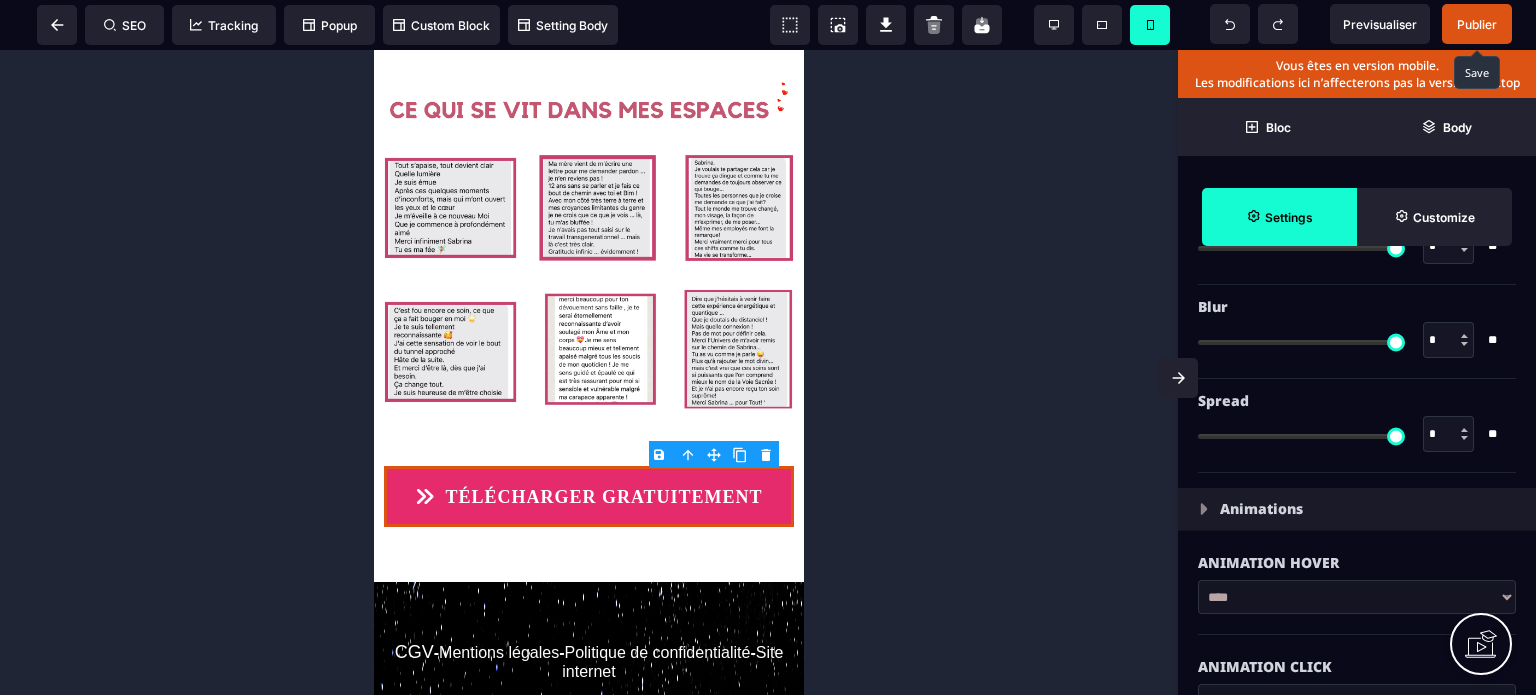 scroll, scrollTop: 3855, scrollLeft: 0, axis: vertical 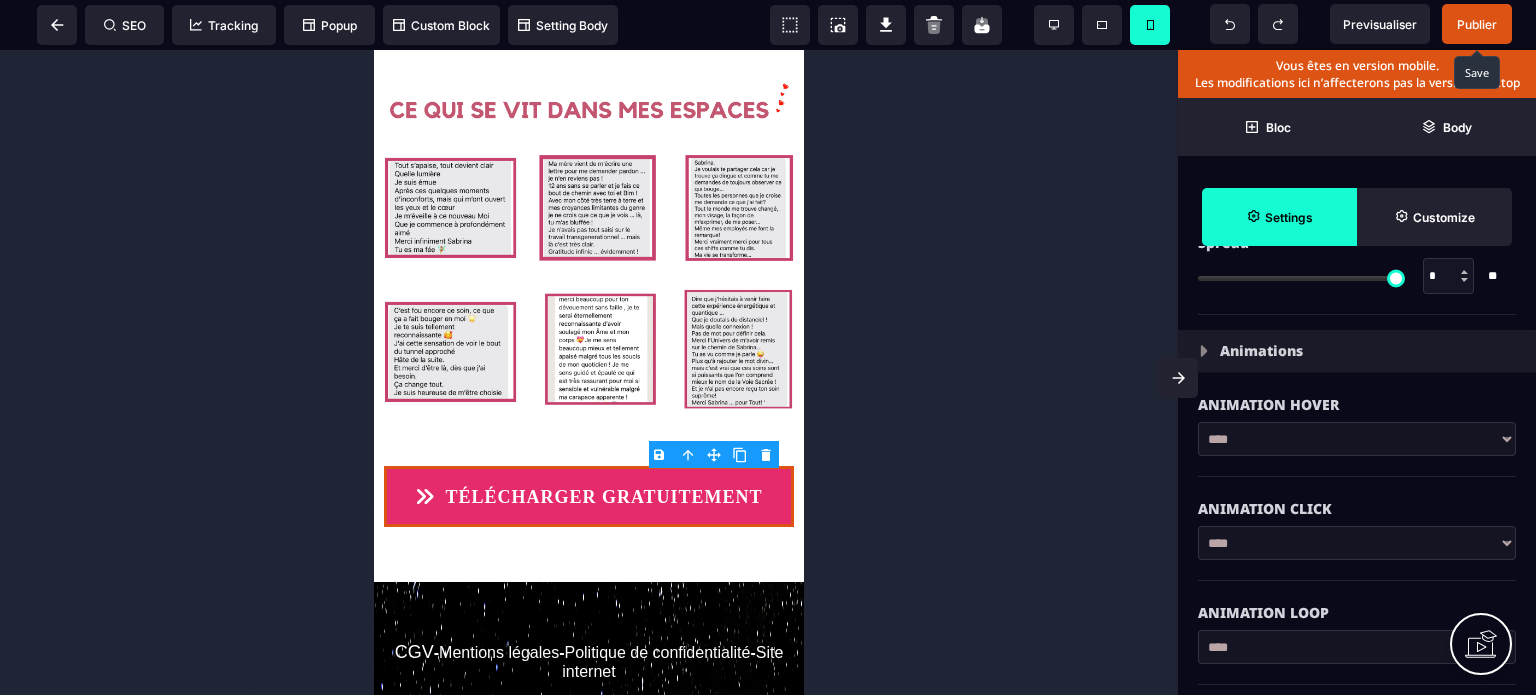 click on "**********" at bounding box center (1357, 543) 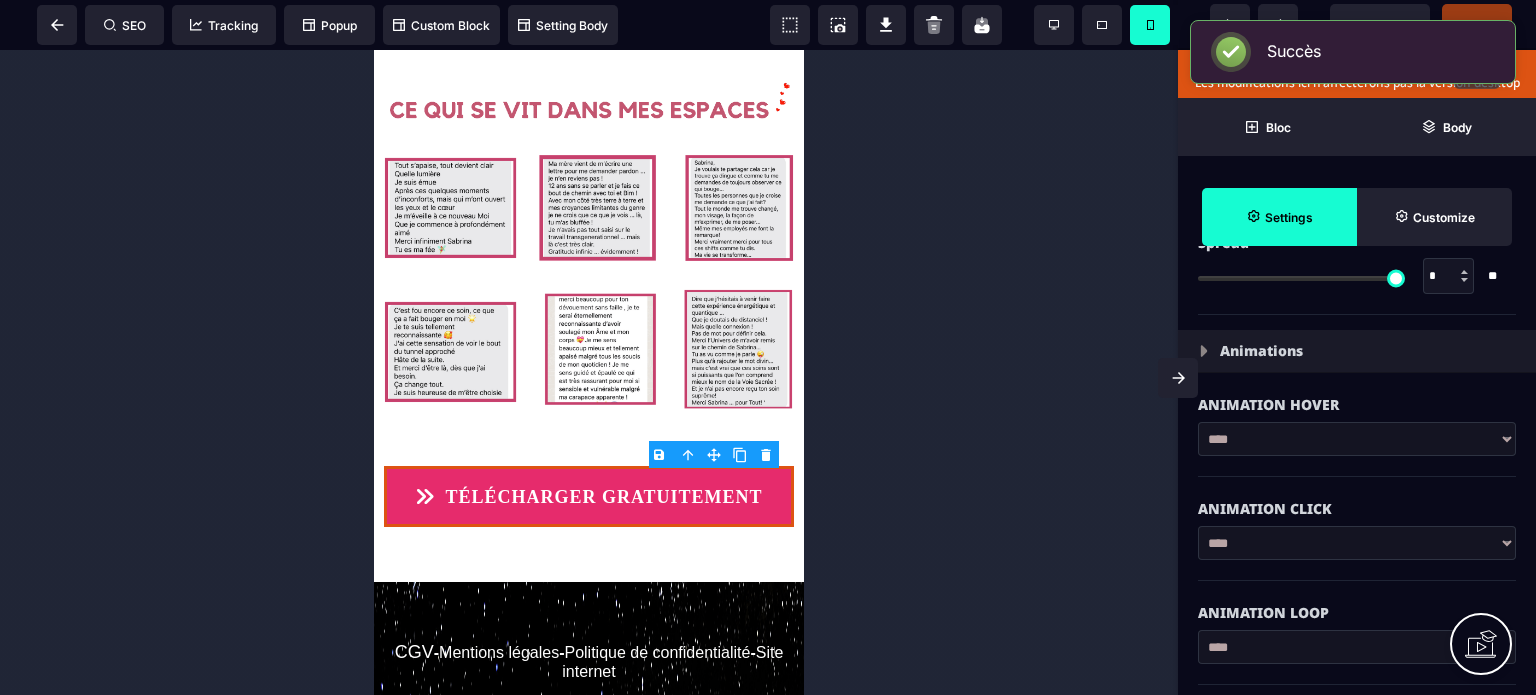 click at bounding box center (57, 25) 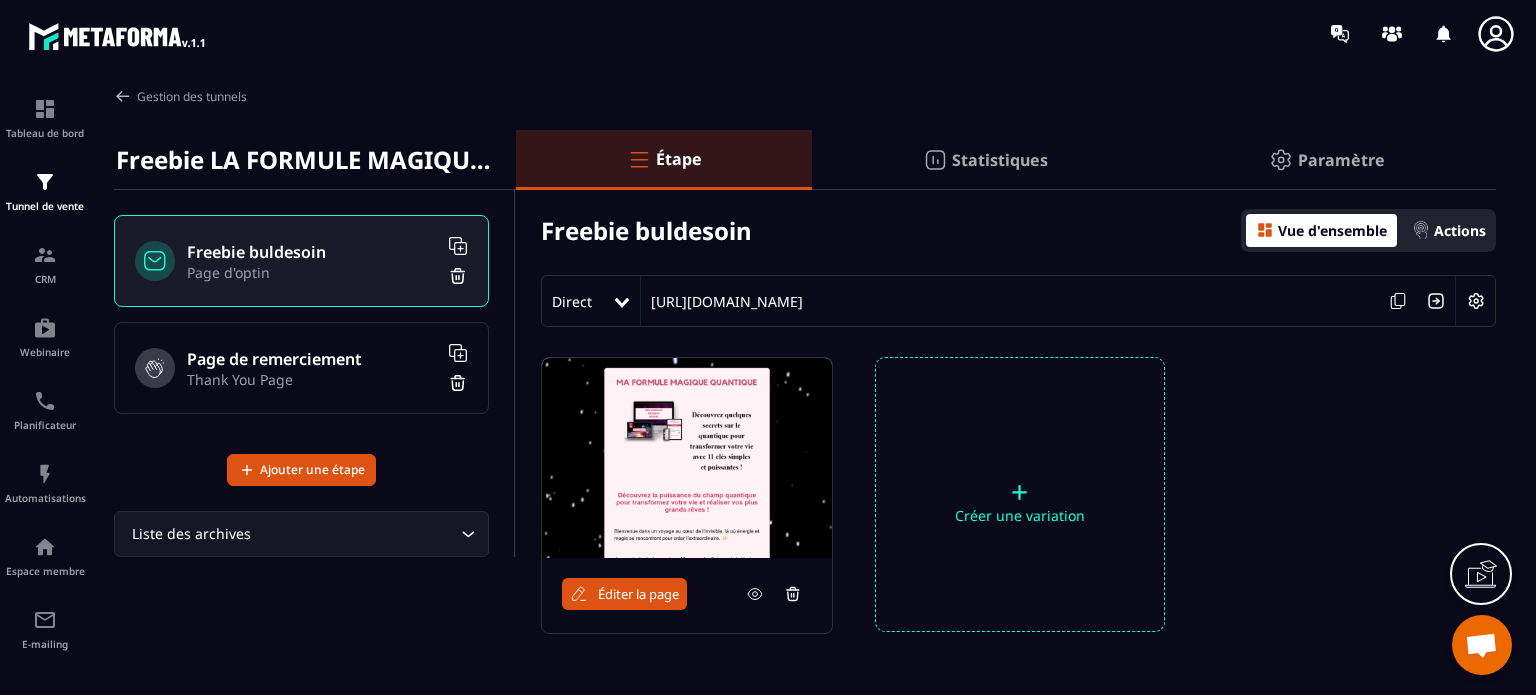 click on "Éditer la page" at bounding box center [624, 594] 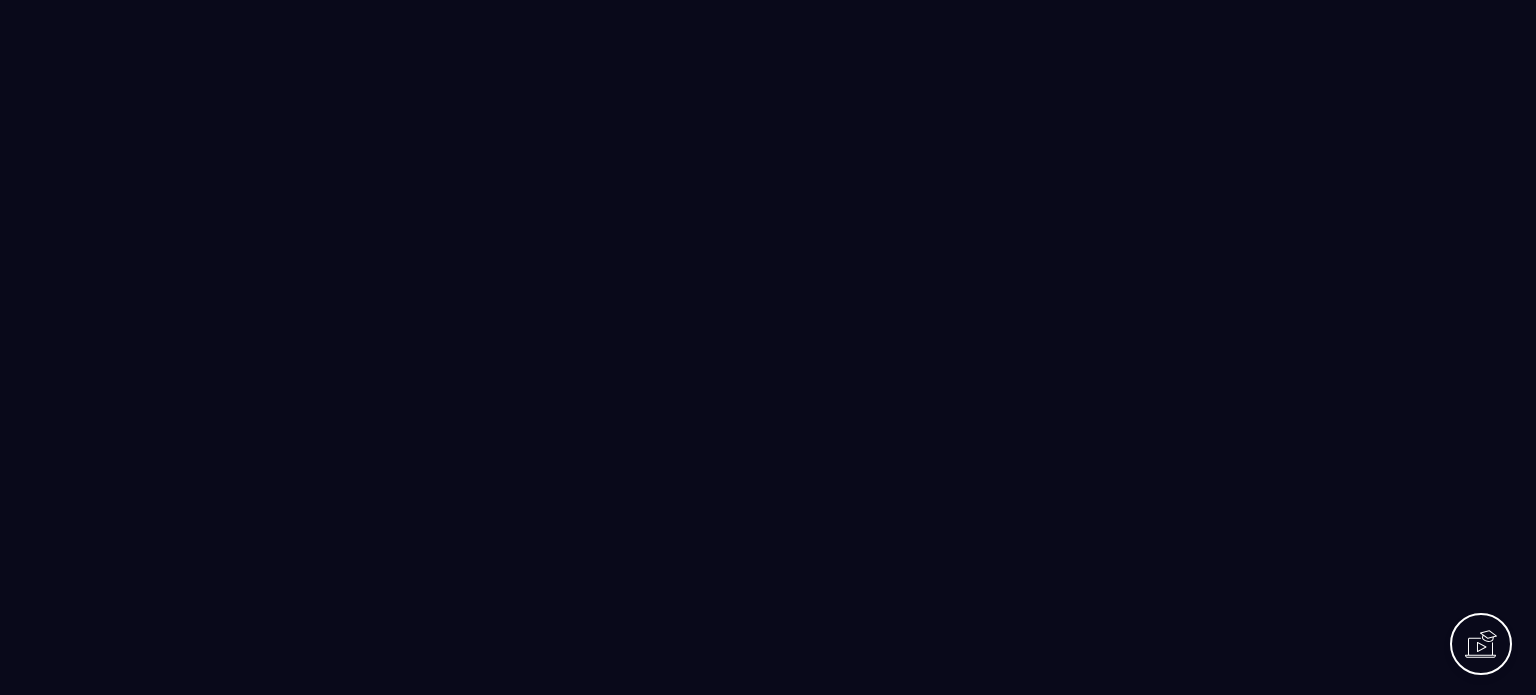 scroll, scrollTop: 0, scrollLeft: 0, axis: both 